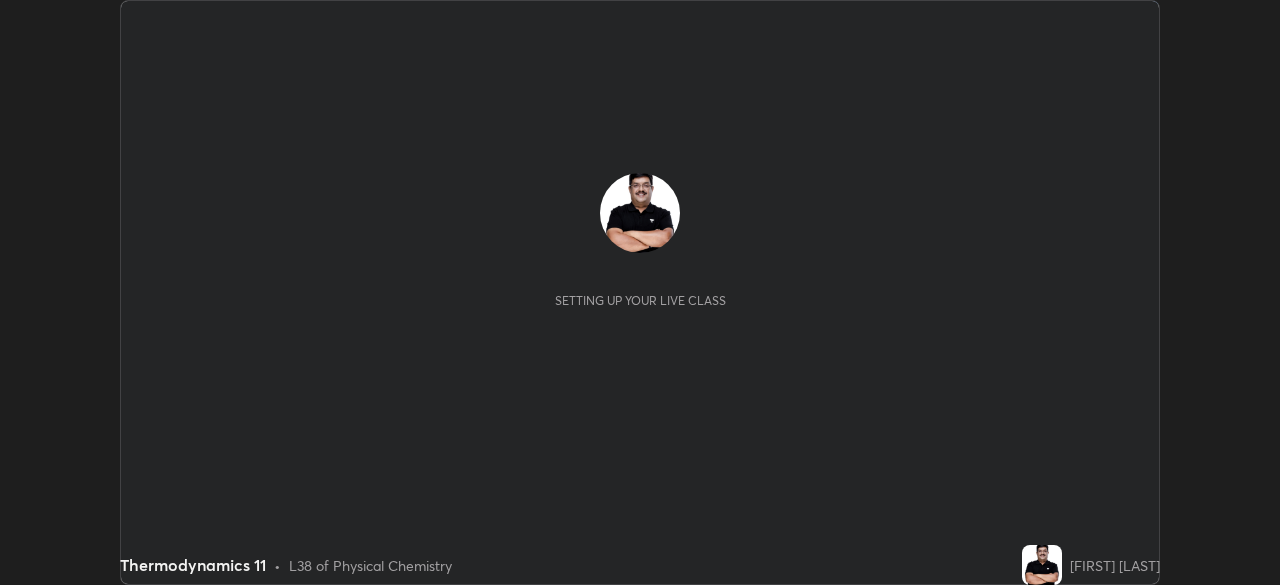 scroll, scrollTop: 0, scrollLeft: 0, axis: both 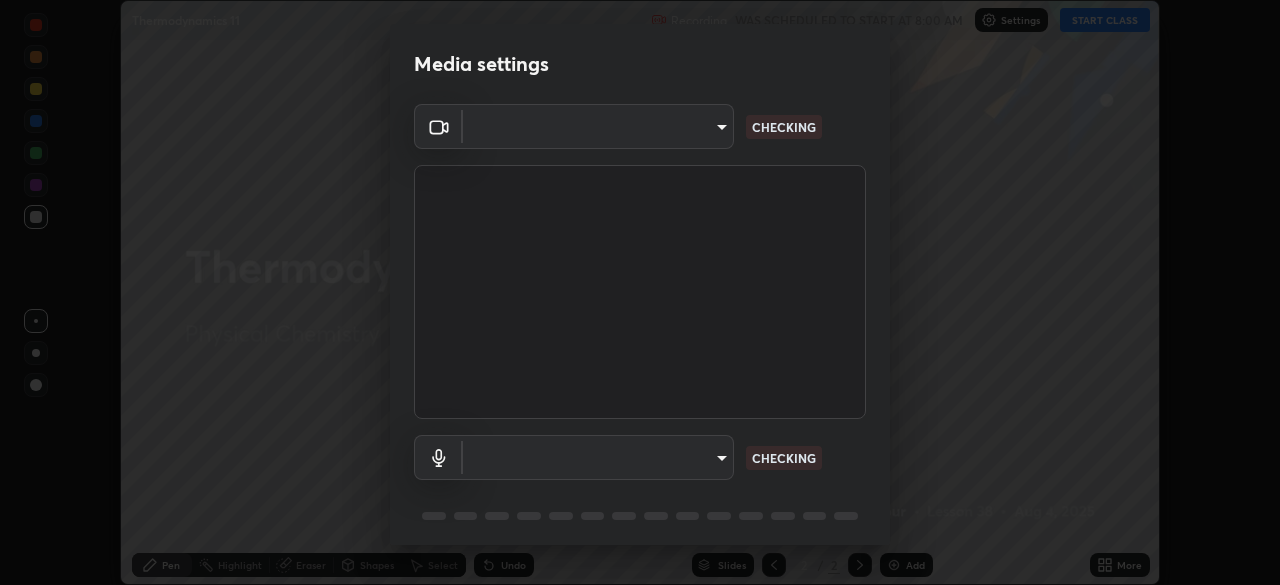 type on "b836b1746bc57e858dac7ff1eb7f6fa2ca3122fce8273d052bbc38d86990041a" 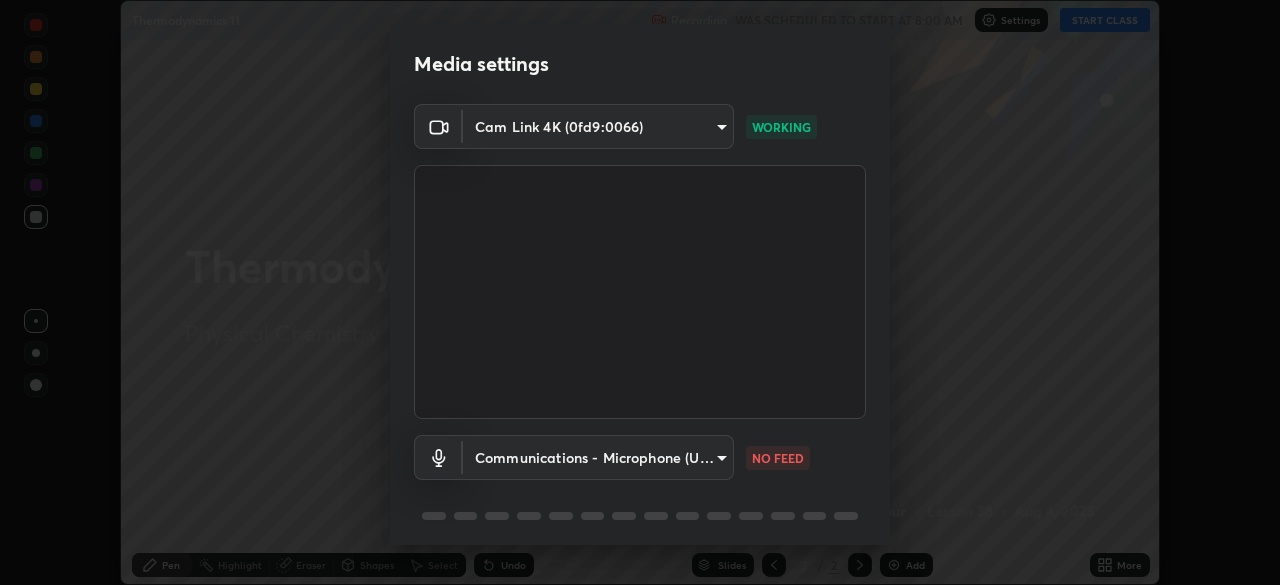 click on "Erase all Thermodynamics 11 Recording WAS SCHEDULED TO START AT  8:00 AM Settings START CLASS Setting up your live class Thermodynamics 11 • L38 of Physical Chemistry [FIRST] [LAST] Pen Highlight Eraser Shapes Select Undo Slides 2 / 2 Add More No doubts shared Encourage your learners to ask a doubt for better clarity Report an issue Reason for reporting Buffering Chat not working Audio - Video sync issue Educator video quality low ​ Attach an image Report Media settings Cam Link 4K (0fd9:0066) b836b1746bc57e858dac7ff1eb7f6fa2ca3122fce8273d052bbc38d86990041a WORKING Communications - Microphone (USB PnP Sound Device) communications NO FEED 1 / 5 Next" at bounding box center [640, 292] 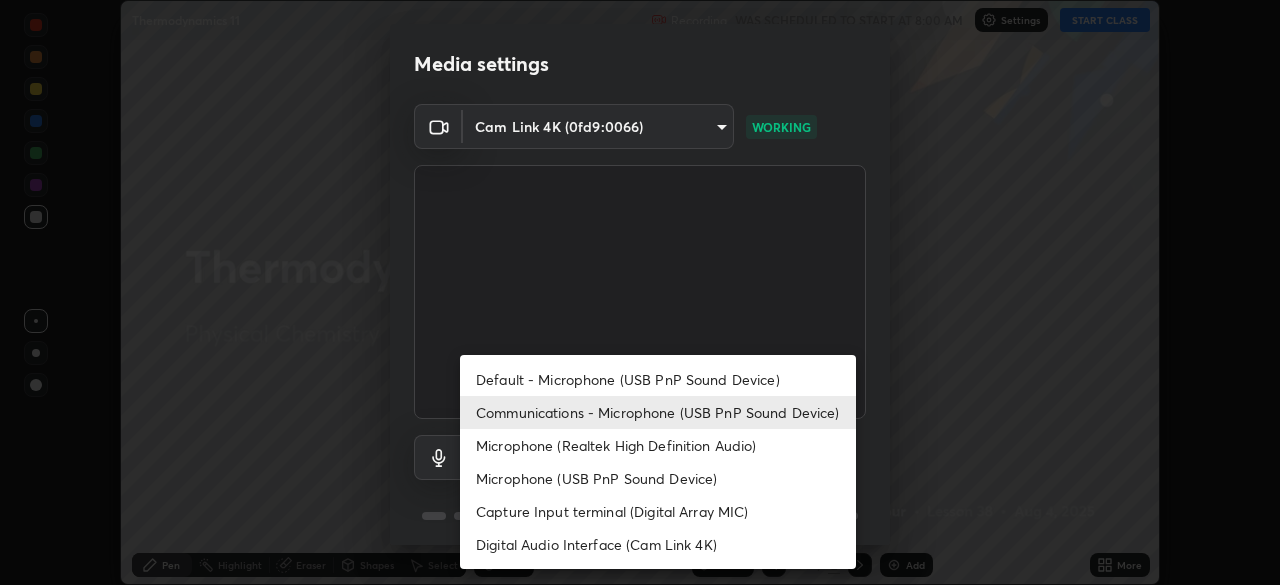 click on "Default - Microphone (USB PnP Sound Device)" at bounding box center [658, 379] 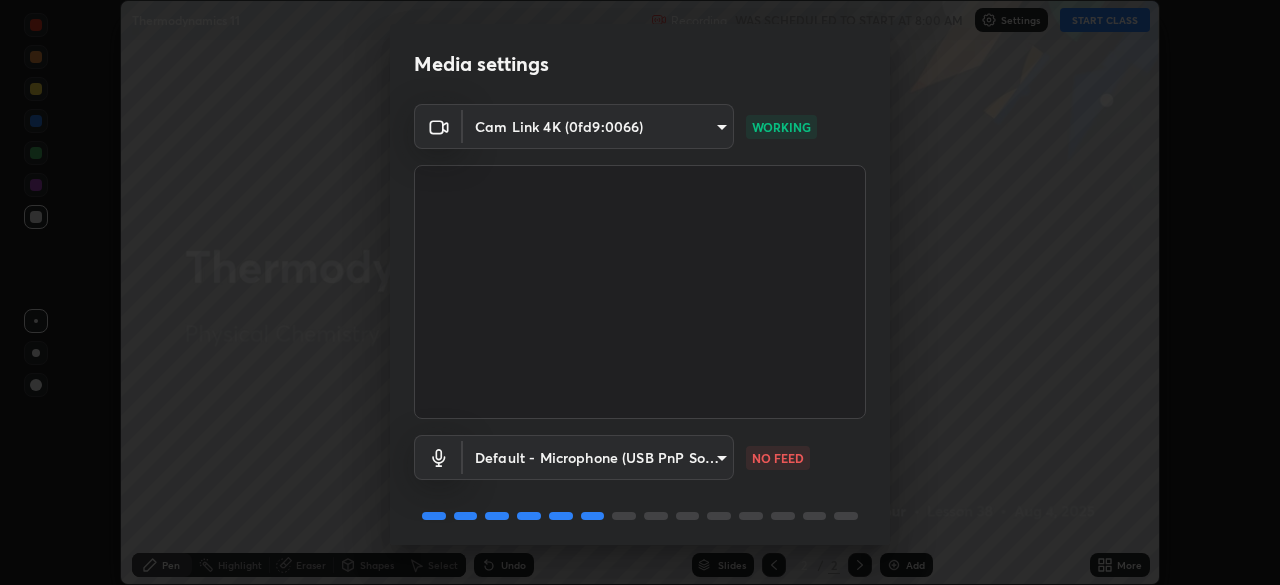 click on "Erase all Thermodynamics 11 Recording WAS SCHEDULED TO START AT  8:00 AM Settings START CLASS Setting up your live class Thermodynamics 11 • L38 of Physical Chemistry [FIRST] [LAST] Pen Highlight Eraser Shapes Select Undo Slides 2 / 2 Add More No doubts shared Encourage your learners to ask a doubt for better clarity Report an issue Reason for reporting Buffering Chat not working Audio - Video sync issue Educator video quality low ​ Attach an image Report Media settings Cam Link 4K (0fd9:0066) b836b1746bc57e858dac7ff1eb7f6fa2ca3122fce8273d052bbc38d86990041a WORKING Default - Microphone (USB PnP Sound Device) default NO FEED 1 / 5 Next" at bounding box center (640, 292) 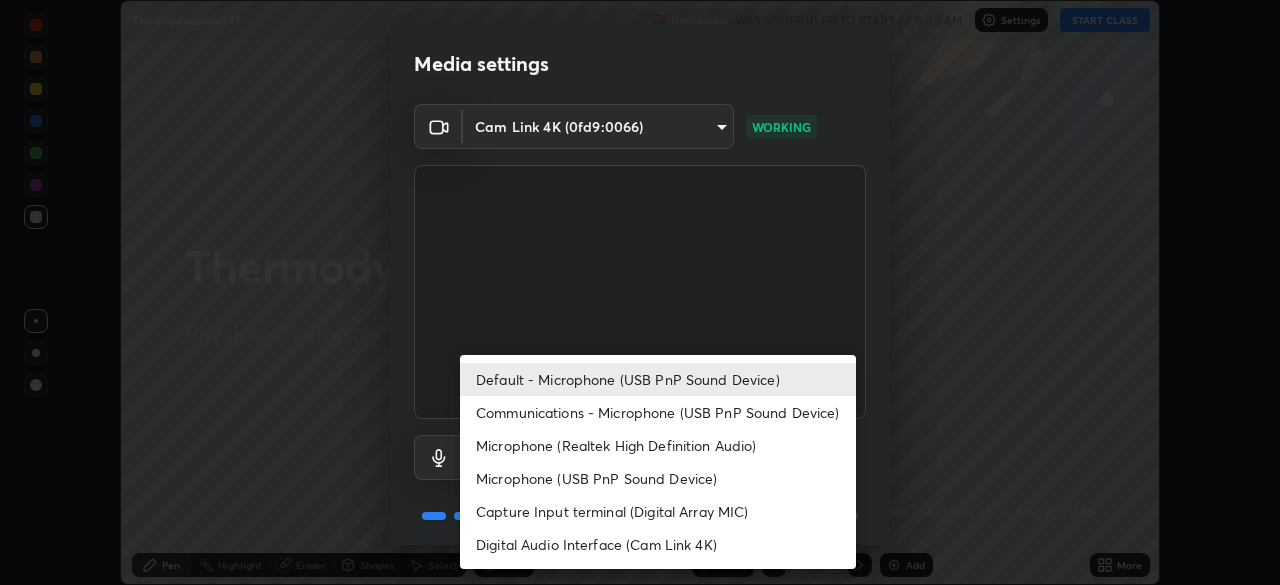 click on "Microphone (Realtek High Definition Audio)" at bounding box center (658, 445) 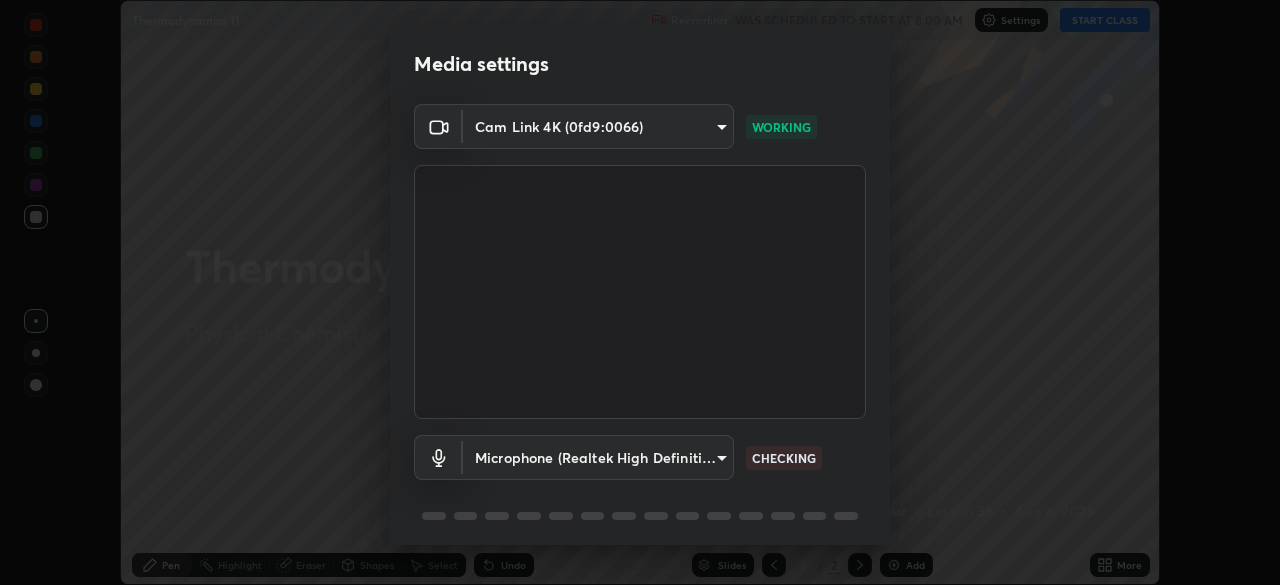 click on "Erase all Thermodynamics 11 Recording WAS SCHEDULED TO START AT  8:00 AM Settings START CLASS Setting up your live class Thermodynamics 11 • L38 of Physical Chemistry [FIRST] [LAST] Pen Highlight Eraser Shapes Select Undo Slides 2 / 2 Add More No doubts shared Encourage your learners to ask a doubt for better clarity Report an issue Reason for reporting Buffering Chat not working Audio - Video sync issue Educator video quality low ​ Attach an image Report Media settings Cam Link 4K (0fd9:0066) b836b1746bc57e858dac7ff1eb7f6fa2ca3122fce8273d052bbc38d86990041a WORKING Microphone (Realtek High Definition Audio) 4273d84e70fb5c3da1ad7a87736a7c1c3dc0036dee25445793fb8f51dd498235 CHECKING 1 / 5 Next" at bounding box center [640, 292] 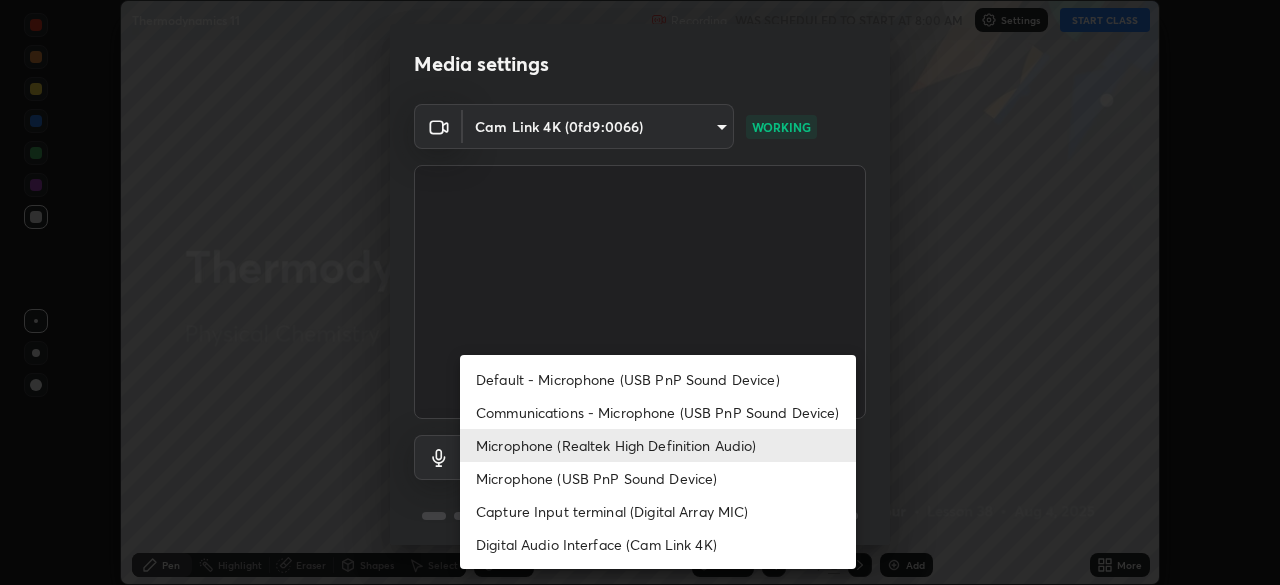 click on "Default - Microphone (USB PnP Sound Device)" at bounding box center (658, 379) 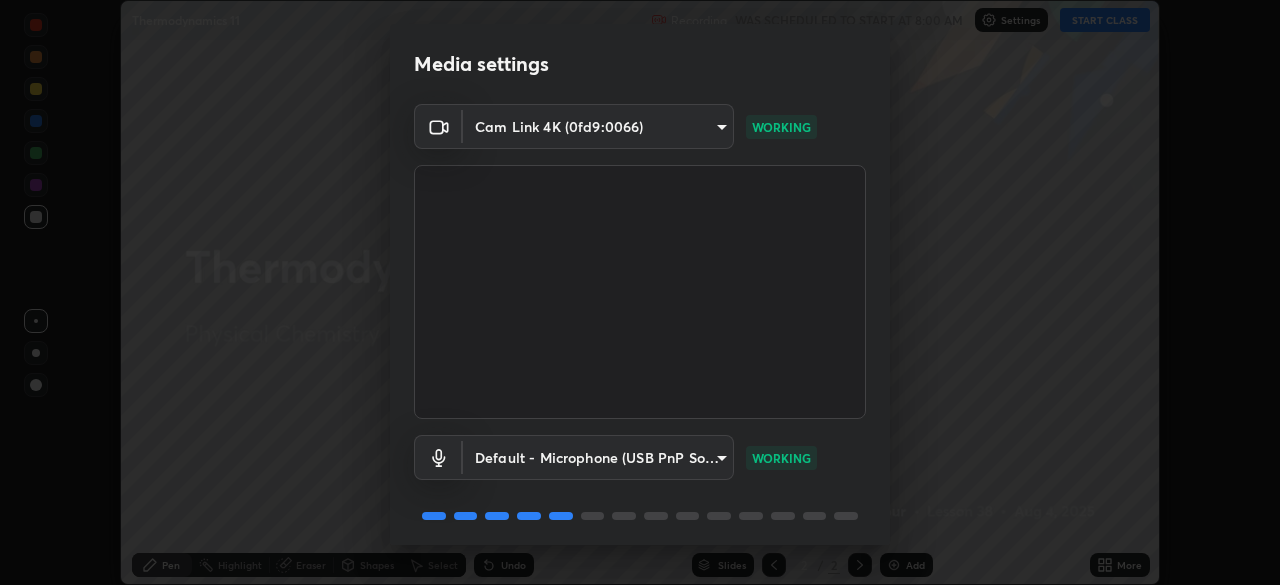 click on "Erase all Thermodynamics 11 Recording WAS SCHEDULED TO START AT  8:00 AM Settings START CLASS Setting up your live class Thermodynamics 11 • L38 of Physical Chemistry [FIRST] [LAST] Pen Highlight Eraser Shapes Select Undo Slides 2 / 2 Add More No doubts shared Encourage your learners to ask a doubt for better clarity Report an issue Reason for reporting Buffering Chat not working Audio - Video sync issue Educator video quality low ​ Attach an image Report Media settings Cam Link 4K (0fd9:0066) b836b1746bc57e858dac7ff1eb7f6fa2ca3122fce8273d052bbc38d86990041a WORKING Default - Microphone (USB PnP Sound Device) default WORKING 1 / 5 Next" at bounding box center [640, 292] 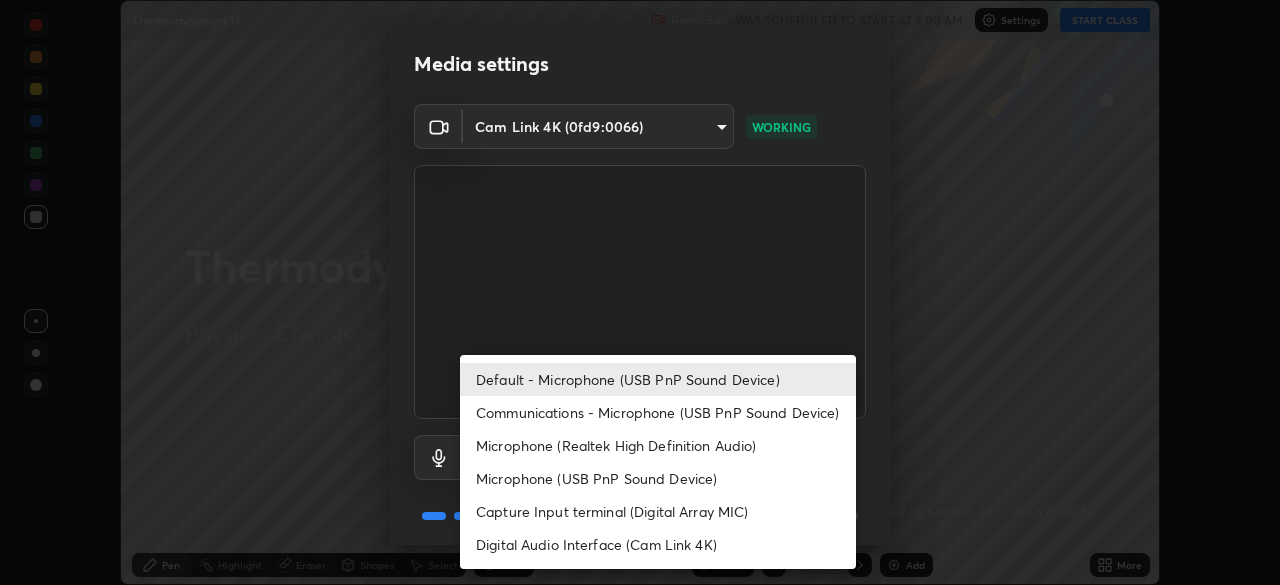 click on "Communications - Microphone (USB PnP Sound Device)" at bounding box center [658, 412] 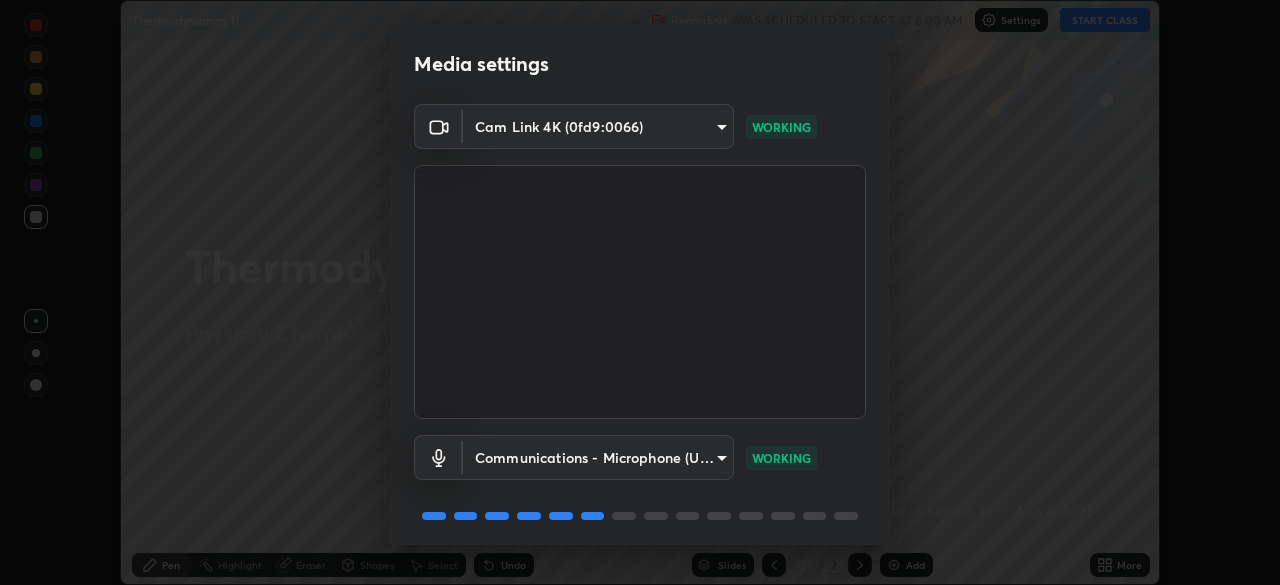 click on "Erase all Thermodynamics 11 Recording WAS SCHEDULED TO START AT  8:00 AM Settings START CLASS Setting up your live class Thermodynamics 11 • L38 of Physical Chemistry [FIRST] [LAST] Pen Highlight Eraser Shapes Select Undo Slides 2 / 2 Add More No doubts shared Encourage your learners to ask a doubt for better clarity Report an issue Reason for reporting Buffering Chat not working Audio - Video sync issue Educator video quality low ​ Attach an image Report Media settings Cam Link 4K (0fd9:0066) b836b1746bc57e858dac7ff1eb7f6fa2ca3122fce8273d052bbc38d86990041a WORKING Communications - Microphone (USB PnP Sound Device) communications WORKING 1 / 5 Next" at bounding box center (640, 292) 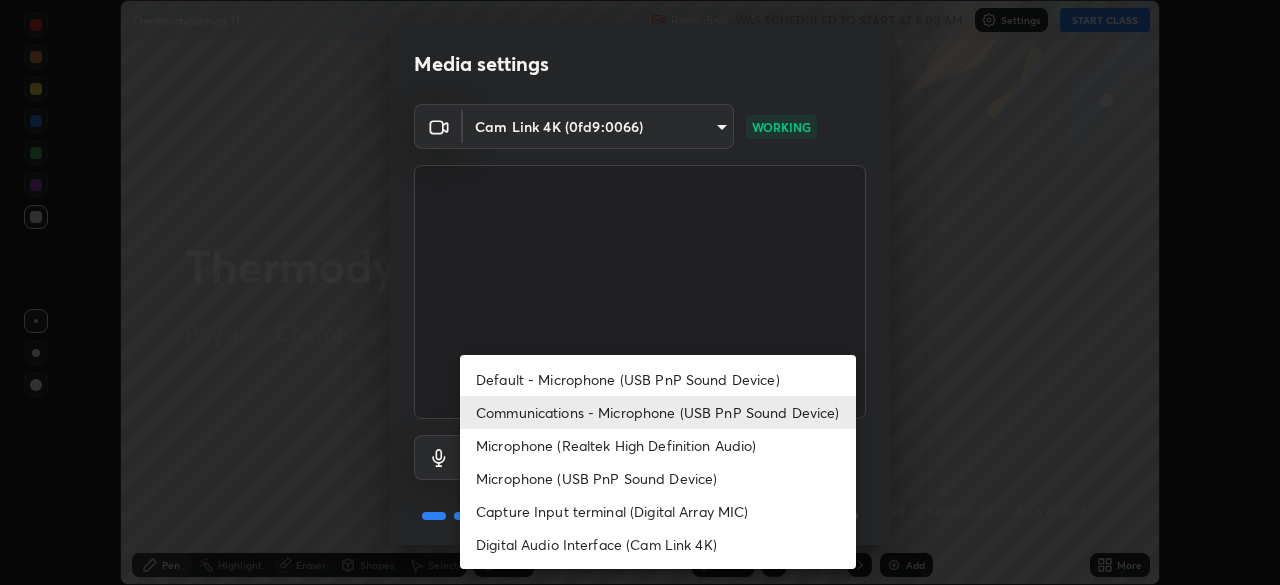 click at bounding box center [640, 292] 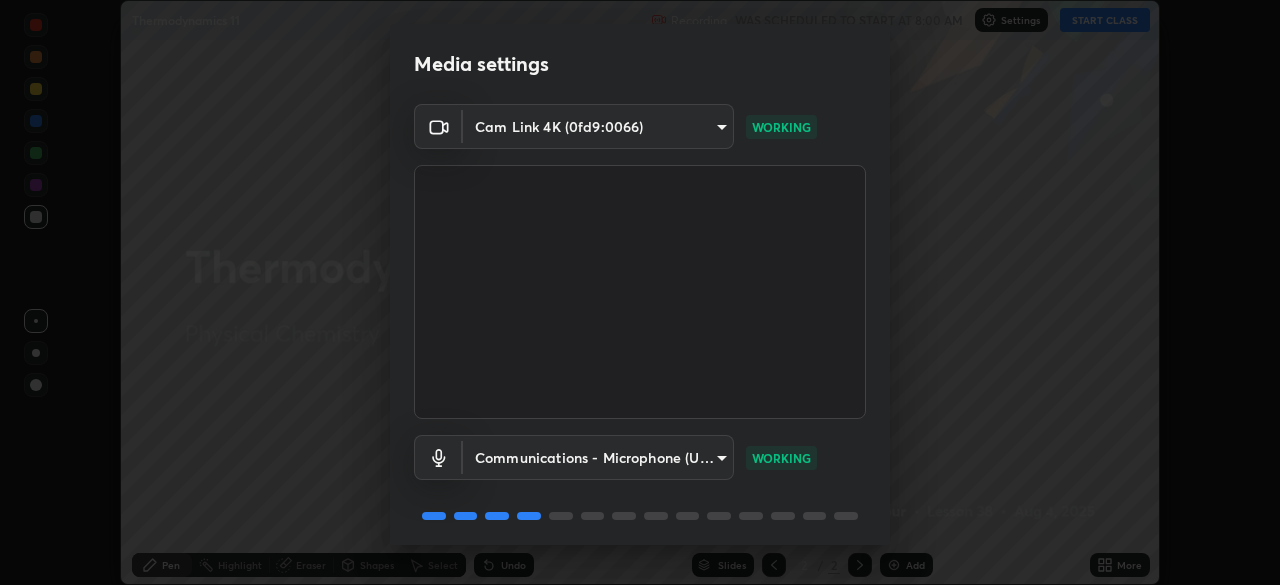 click on "Erase all Thermodynamics 11 Recording WAS SCHEDULED TO START AT  8:00 AM Settings START CLASS Setting up your live class Thermodynamics 11 • L38 of Physical Chemistry [FIRST] [LAST] Pen Highlight Eraser Shapes Select Undo Slides 2 / 2 Add More No doubts shared Encourage your learners to ask a doubt for better clarity Report an issue Reason for reporting Buffering Chat not working Audio - Video sync issue Educator video quality low ​ Attach an image Report Media settings Cam Link 4K (0fd9:0066) b836b1746bc57e858dac7ff1eb7f6fa2ca3122fce8273d052bbc38d86990041a WORKING Communications - Microphone (USB PnP Sound Device) communications WORKING 1 / 5 Next" at bounding box center (640, 292) 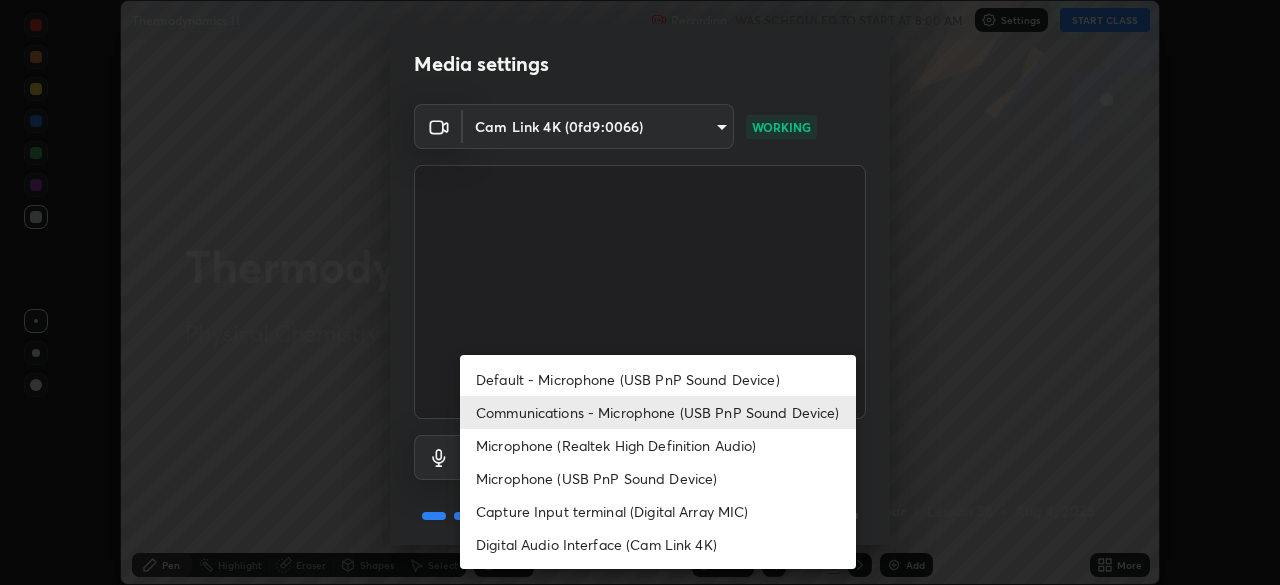 click at bounding box center (640, 292) 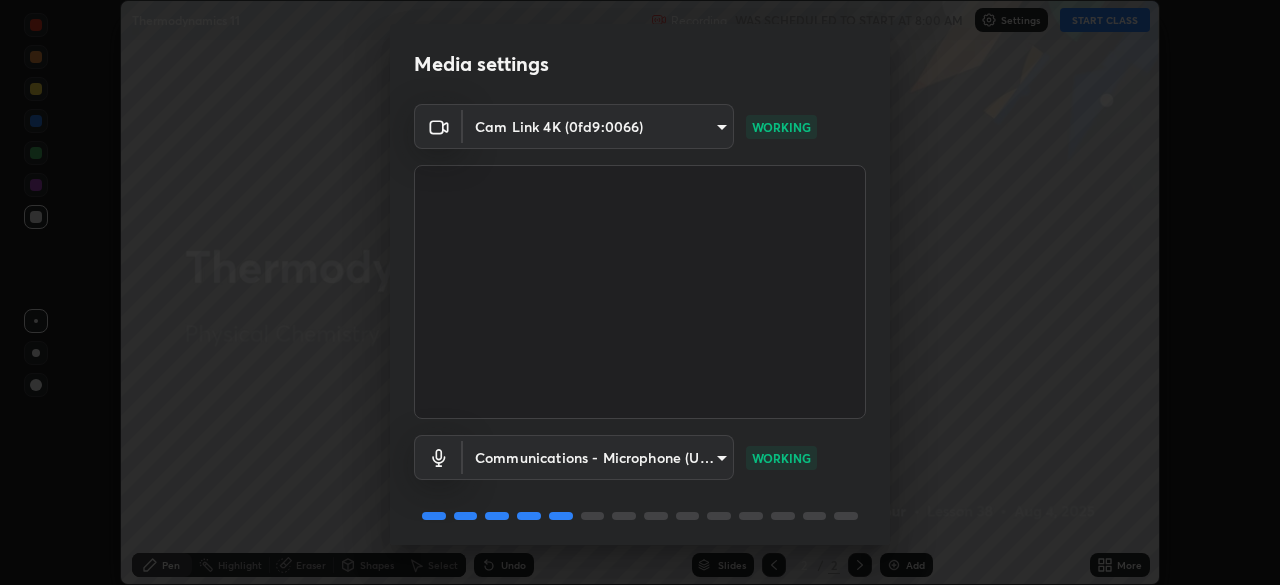 scroll, scrollTop: 71, scrollLeft: 0, axis: vertical 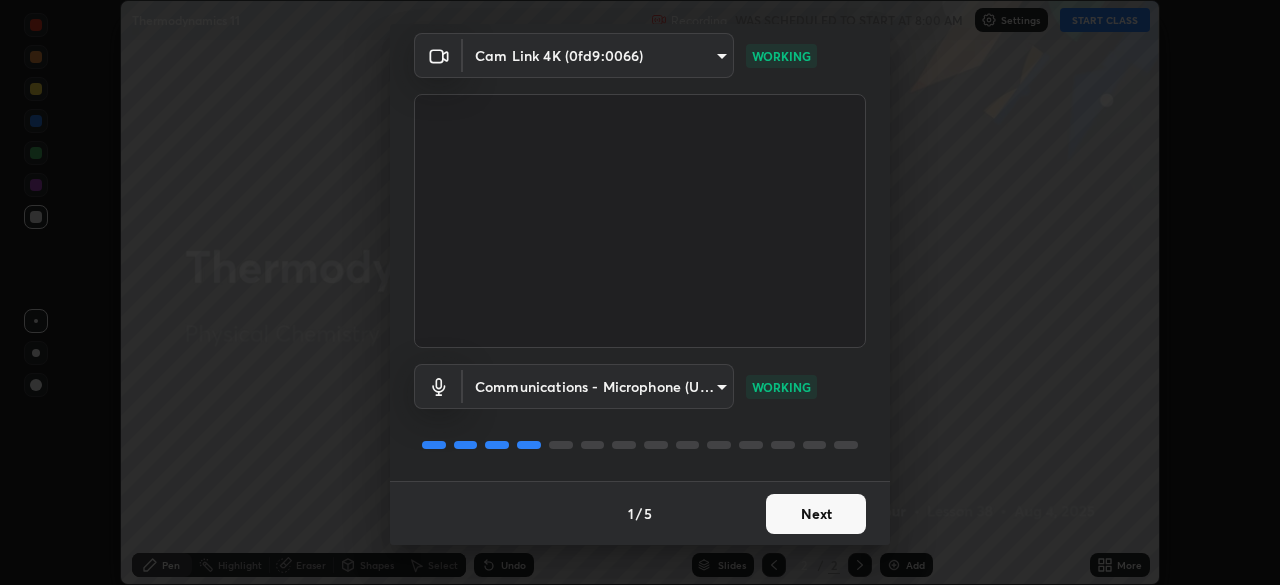 click on "Next" at bounding box center (816, 514) 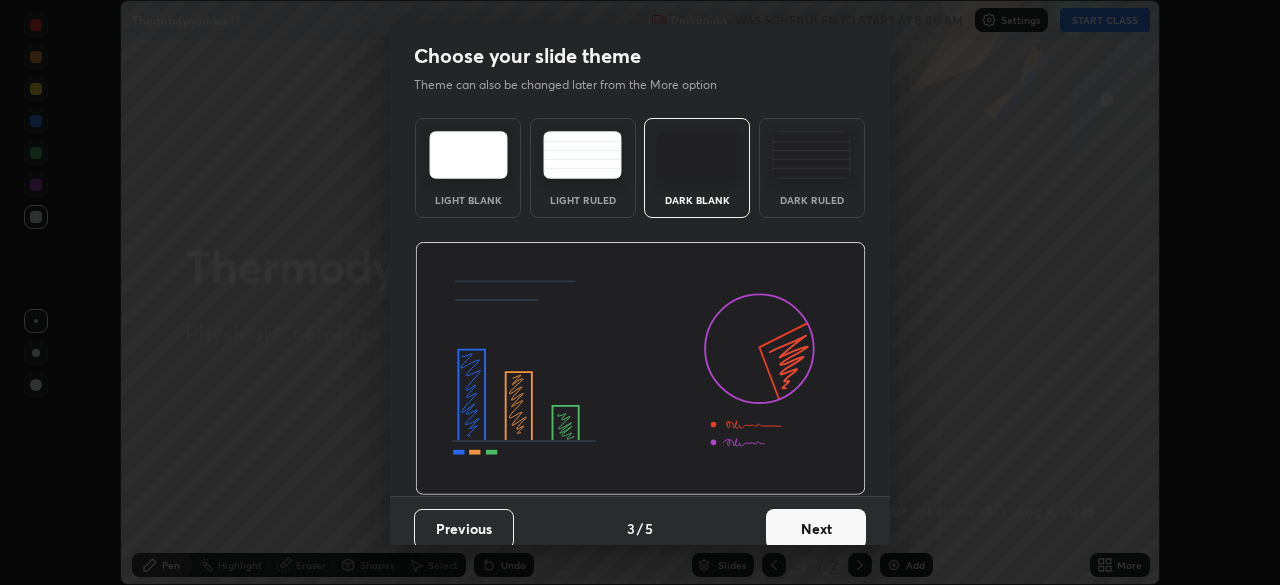 click on "Next" at bounding box center (816, 529) 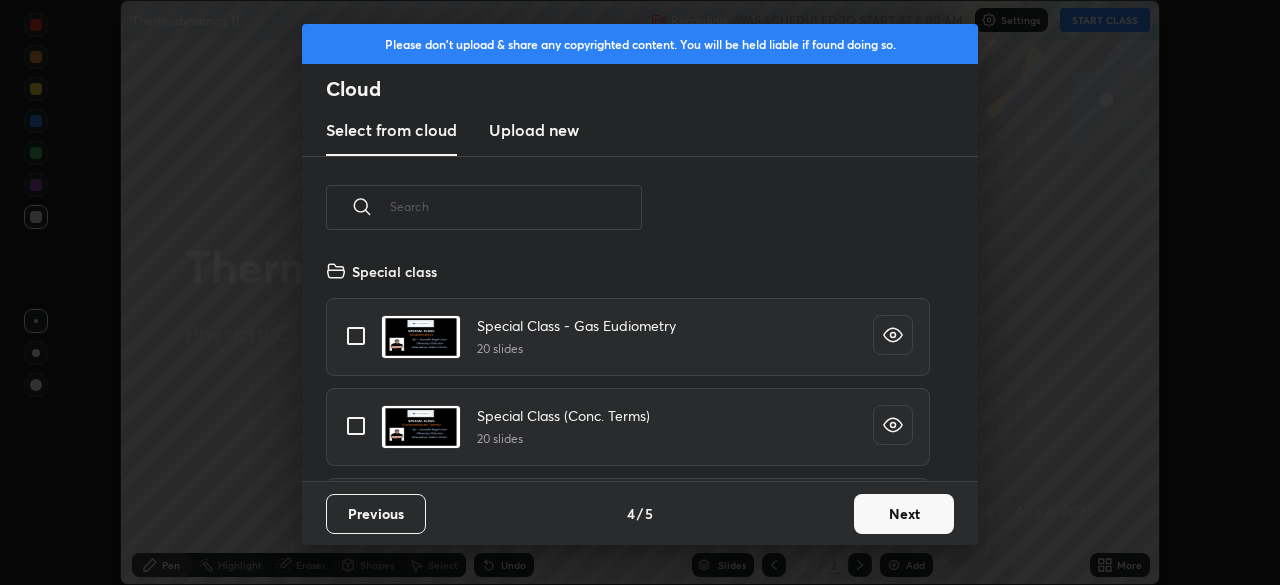 click on "Next" at bounding box center (904, 514) 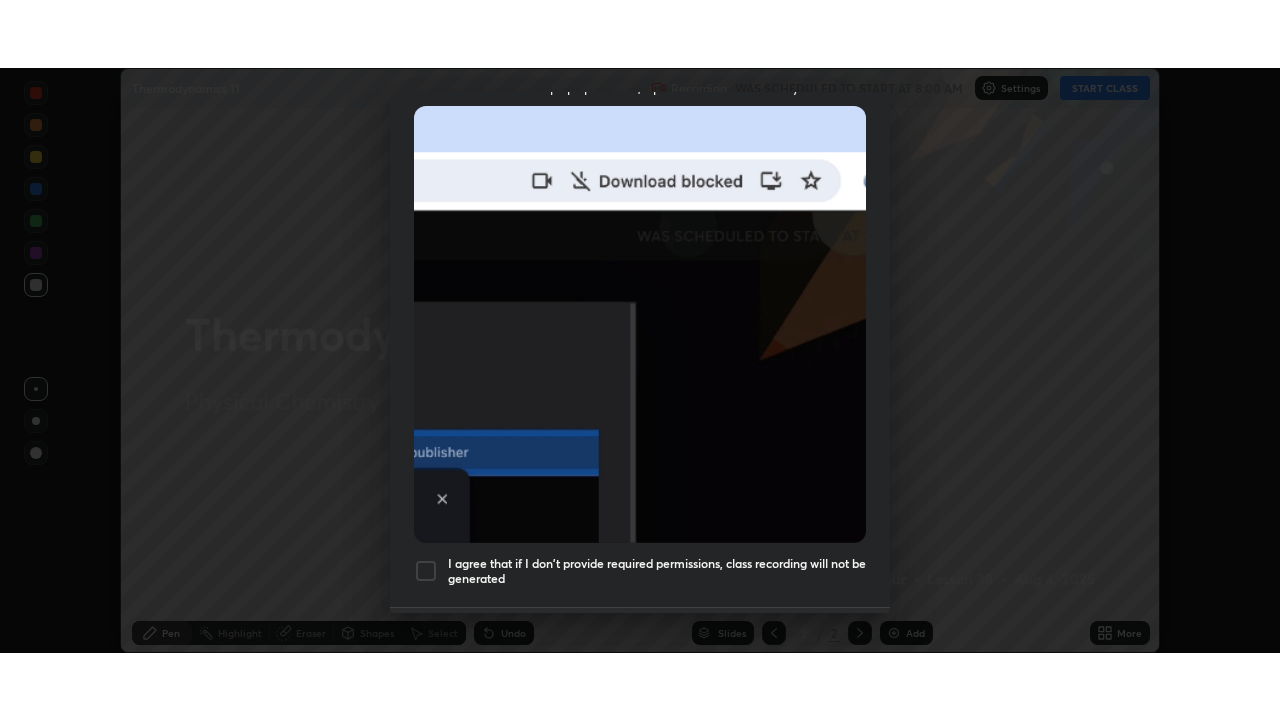 scroll, scrollTop: 479, scrollLeft: 0, axis: vertical 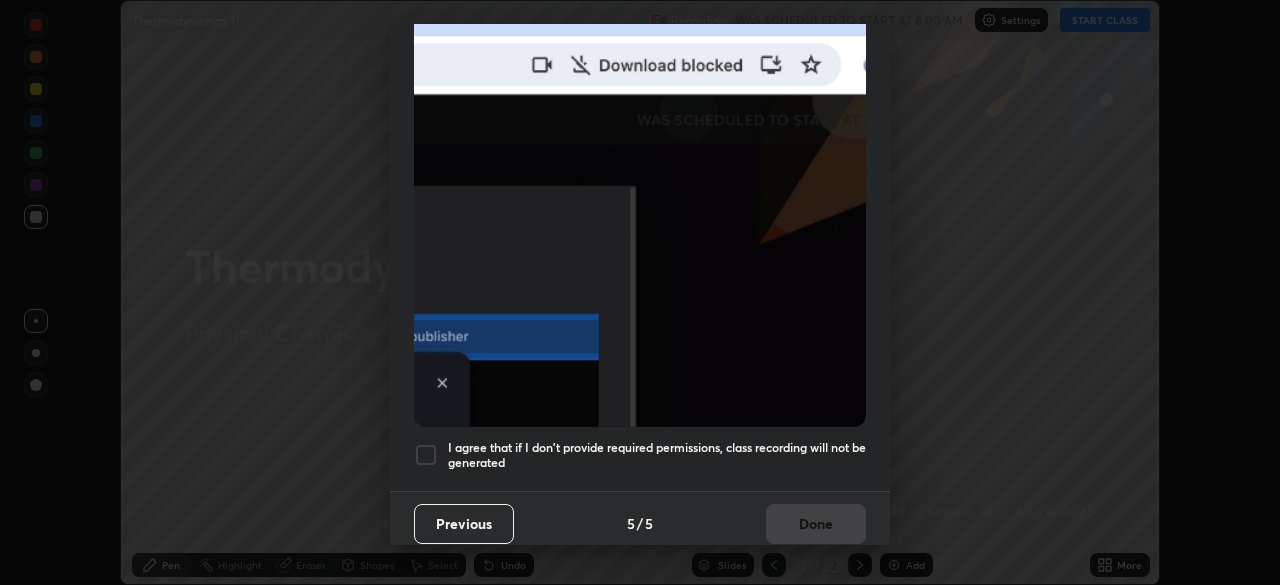 click at bounding box center (426, 455) 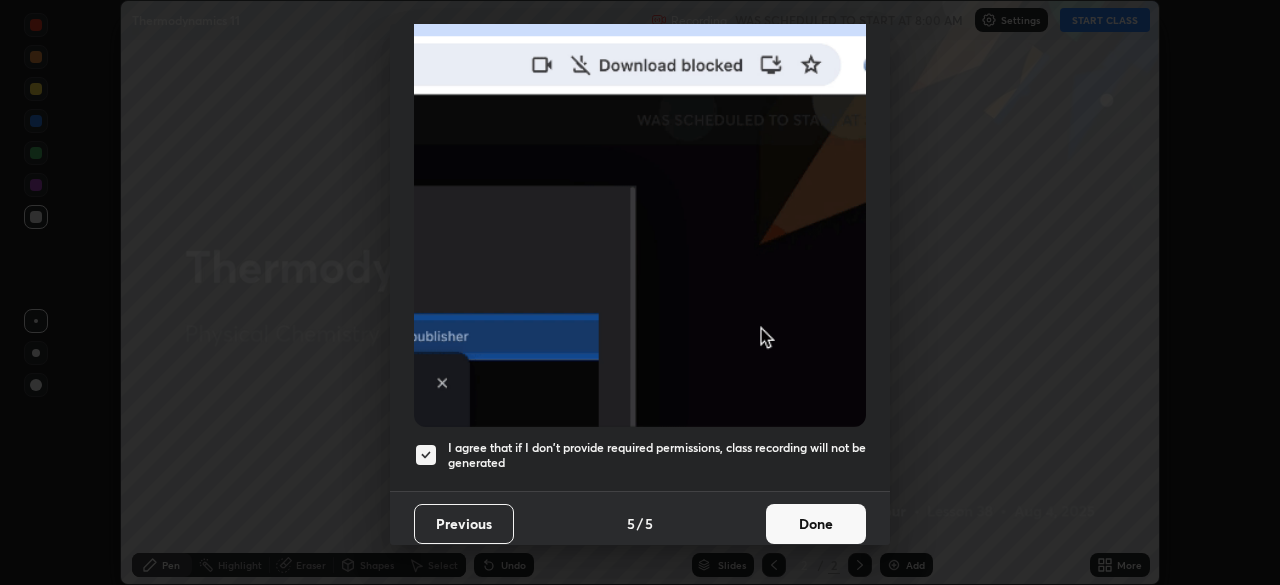 click on "Done" at bounding box center (816, 524) 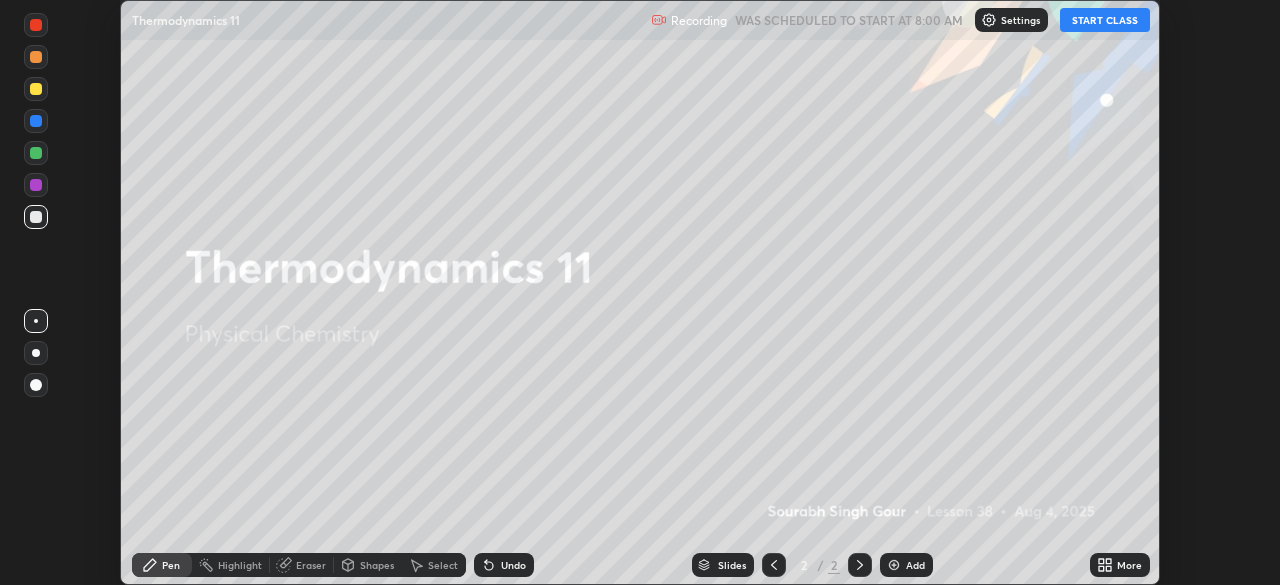 click on "START CLASS" at bounding box center [1105, 20] 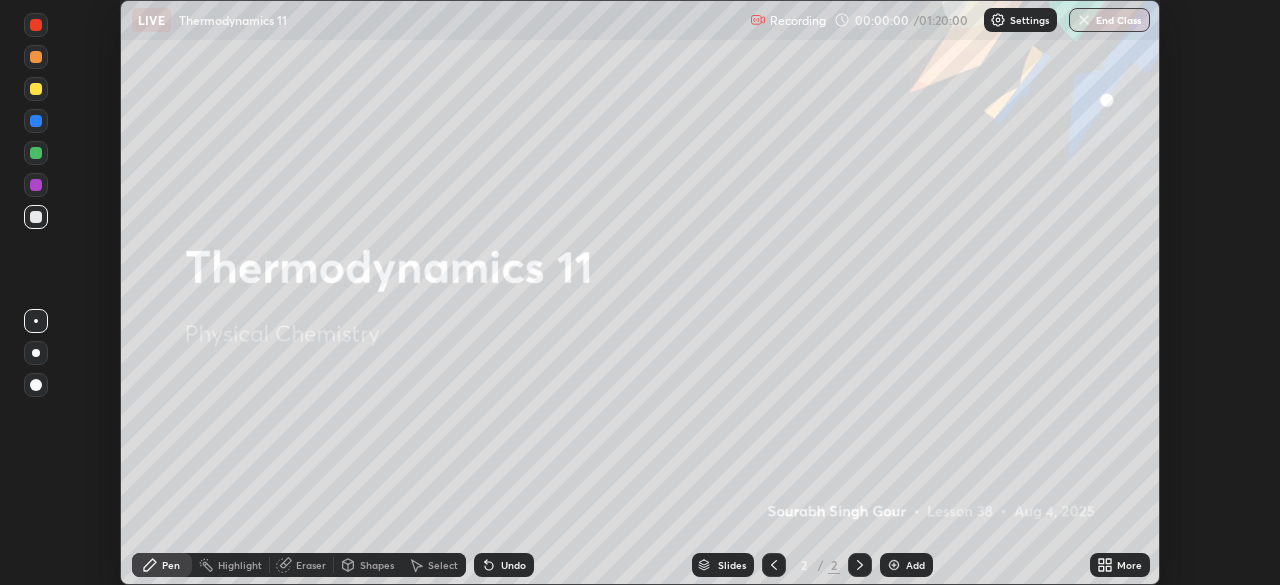 click 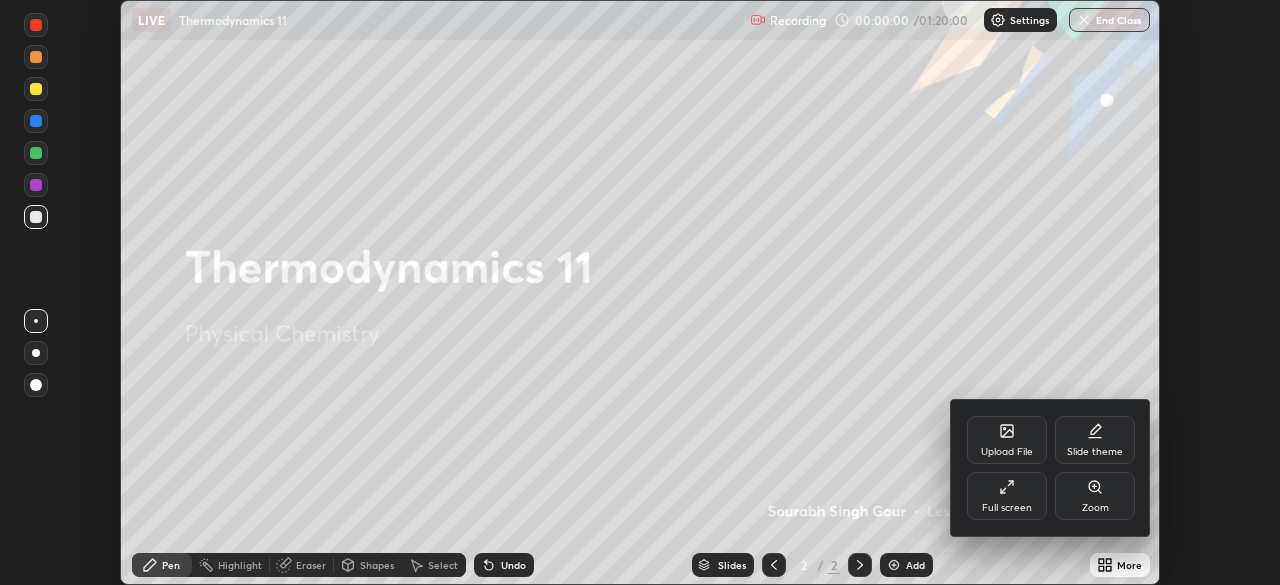 click on "Full screen" at bounding box center [1007, 508] 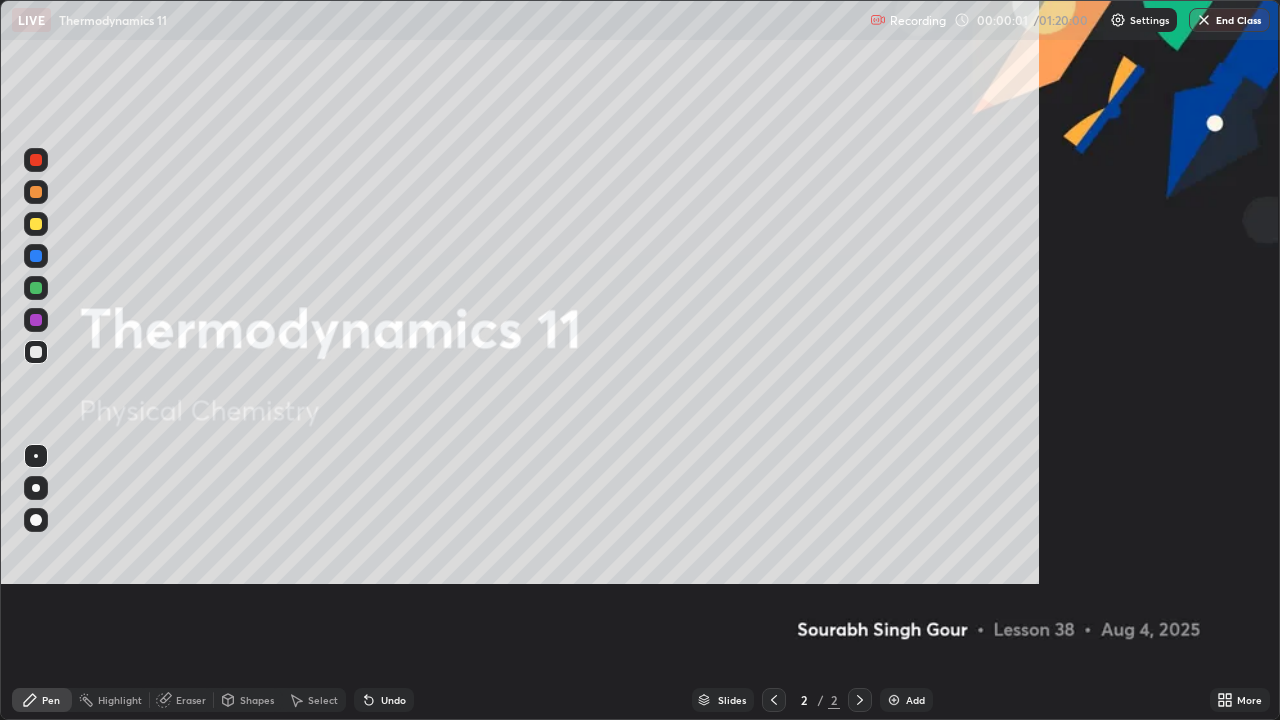 scroll, scrollTop: 99280, scrollLeft: 98720, axis: both 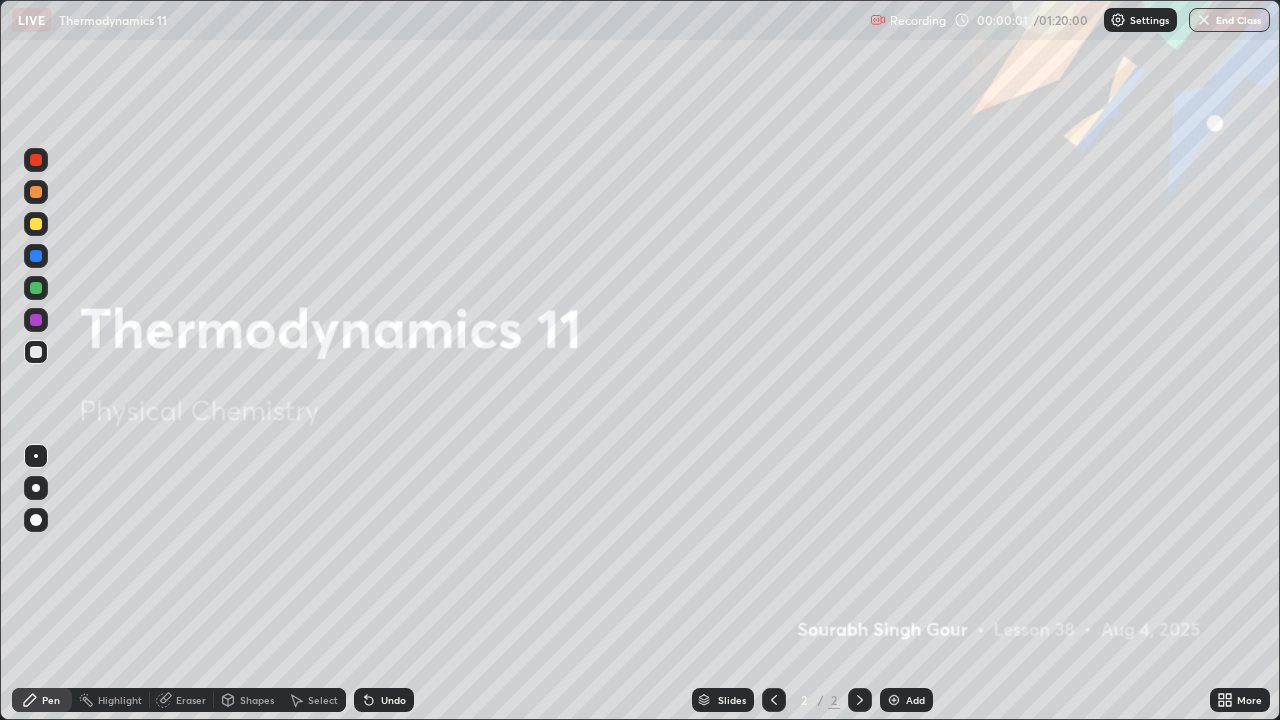 click on "Add" at bounding box center (915, 700) 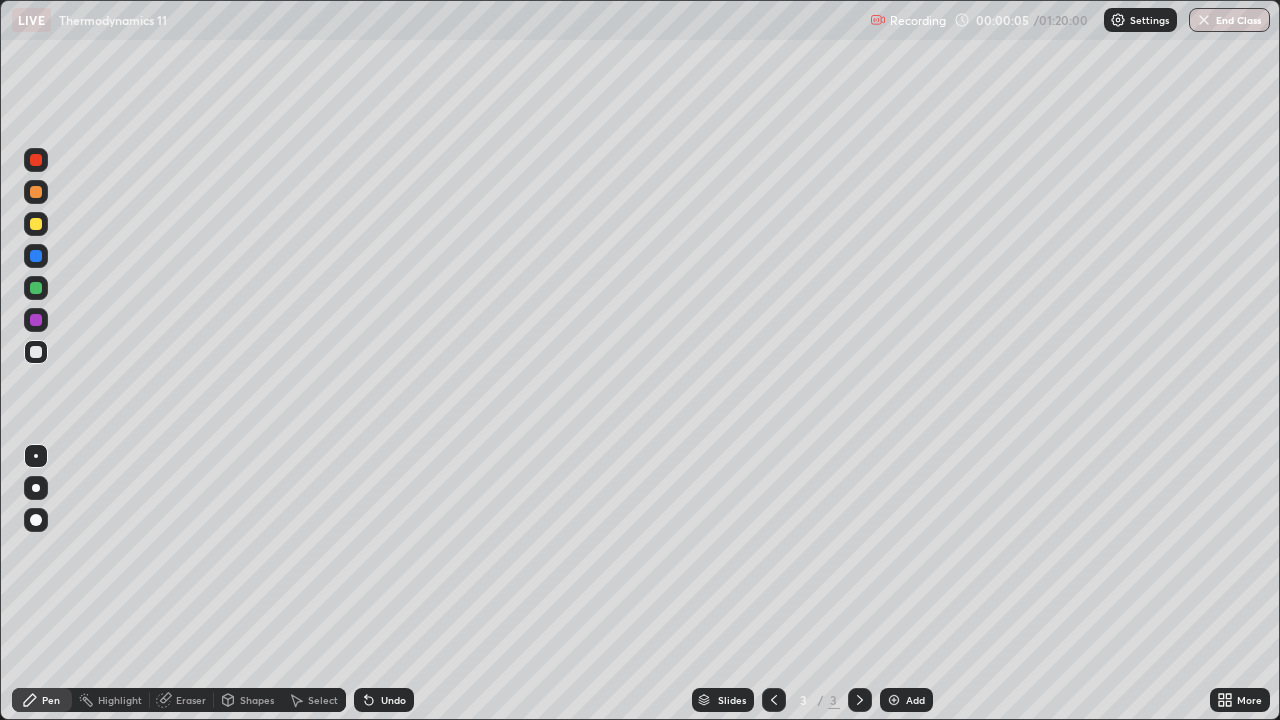 click at bounding box center [36, 224] 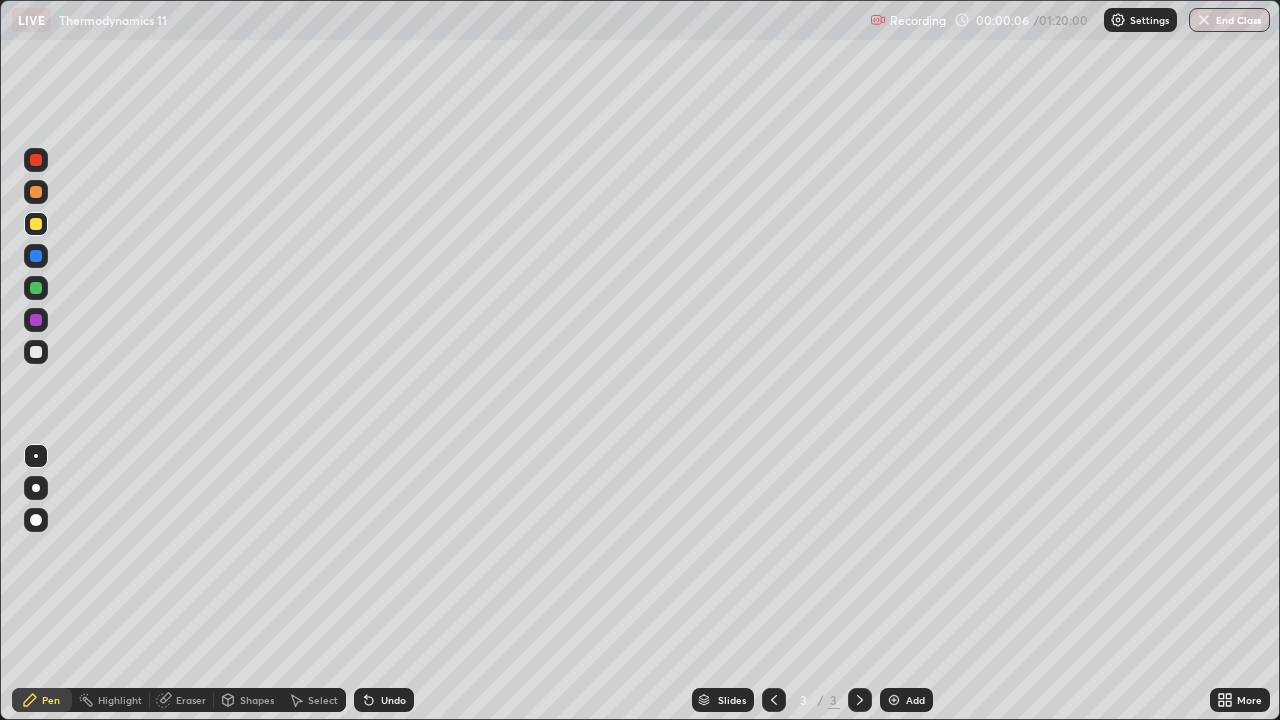 click at bounding box center [36, 488] 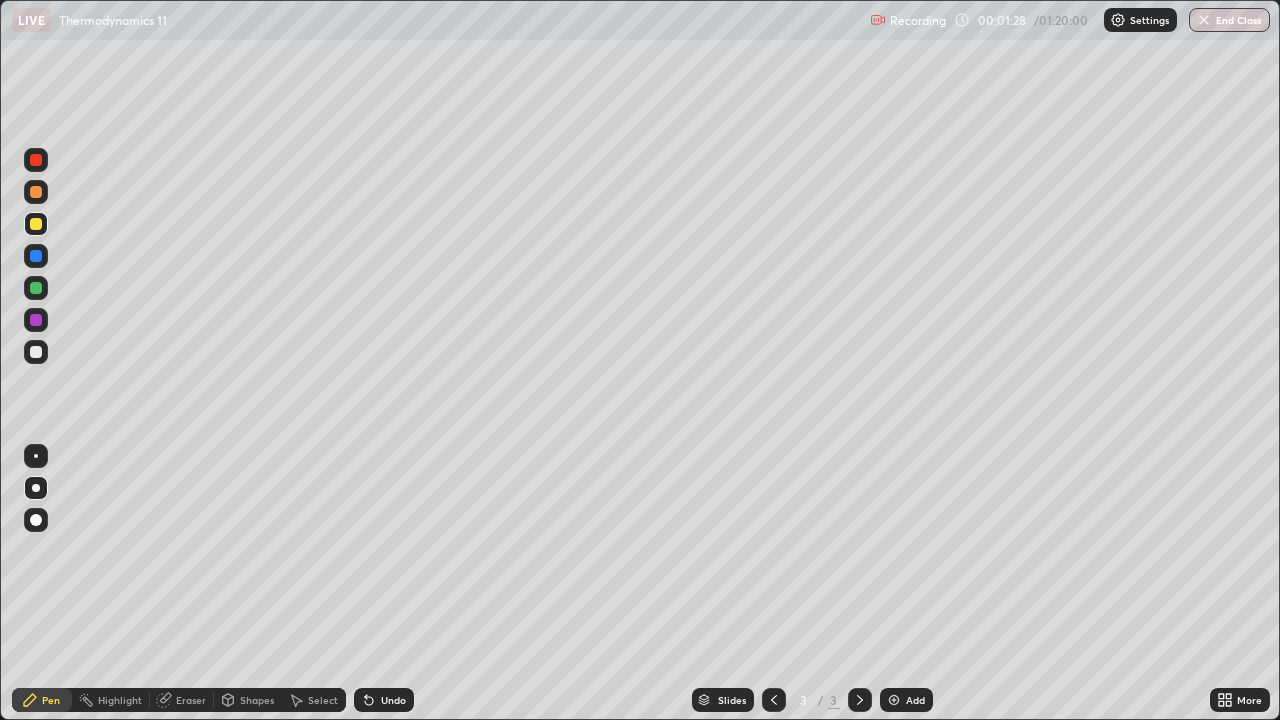 click at bounding box center [36, 224] 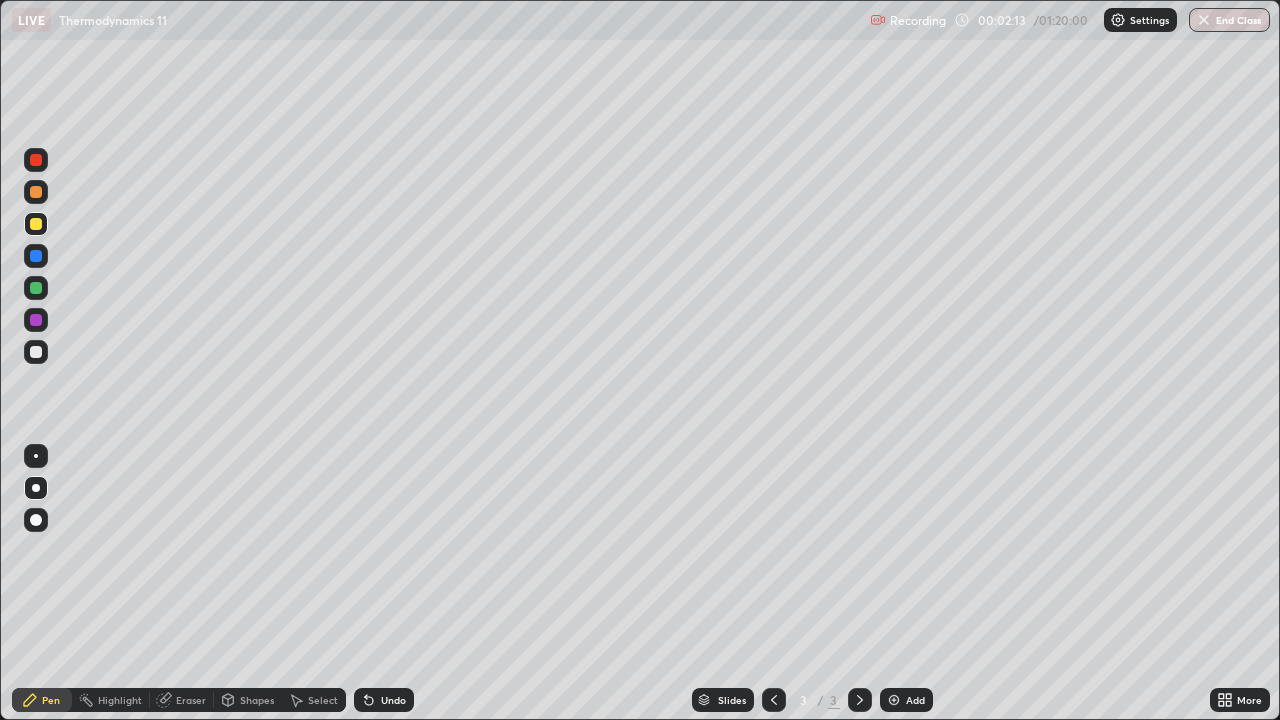 click 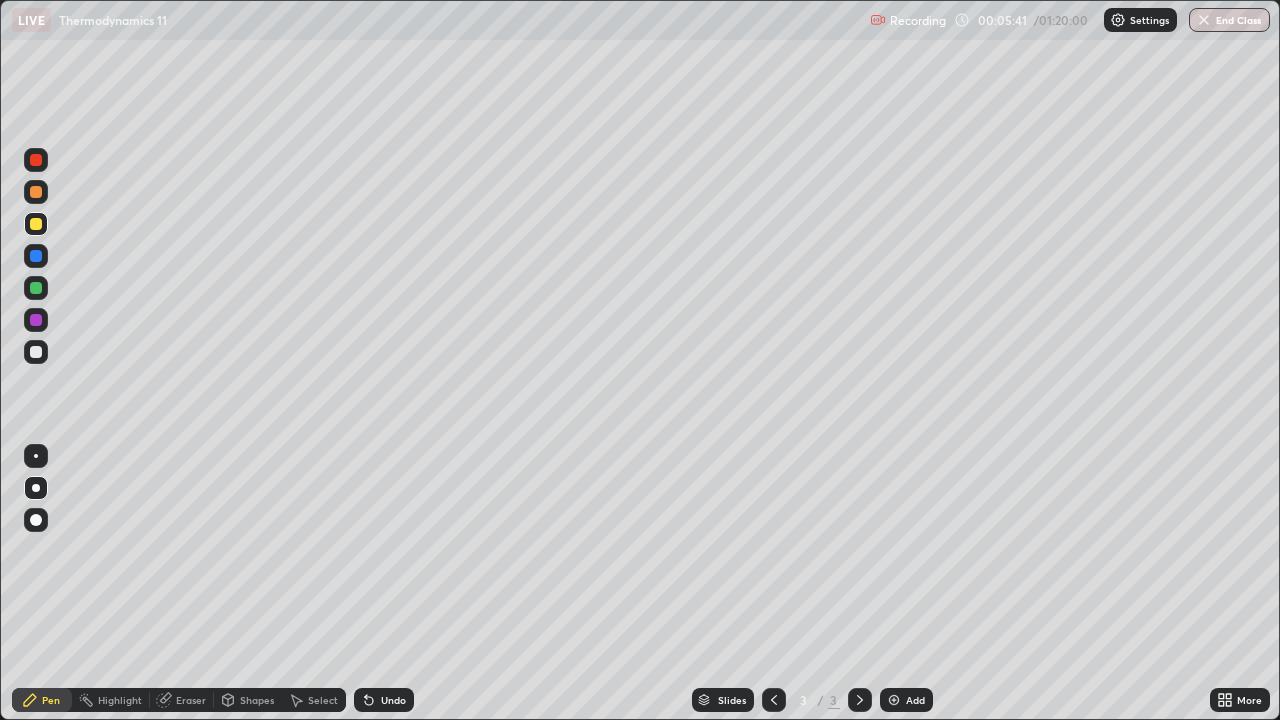 click at bounding box center [894, 700] 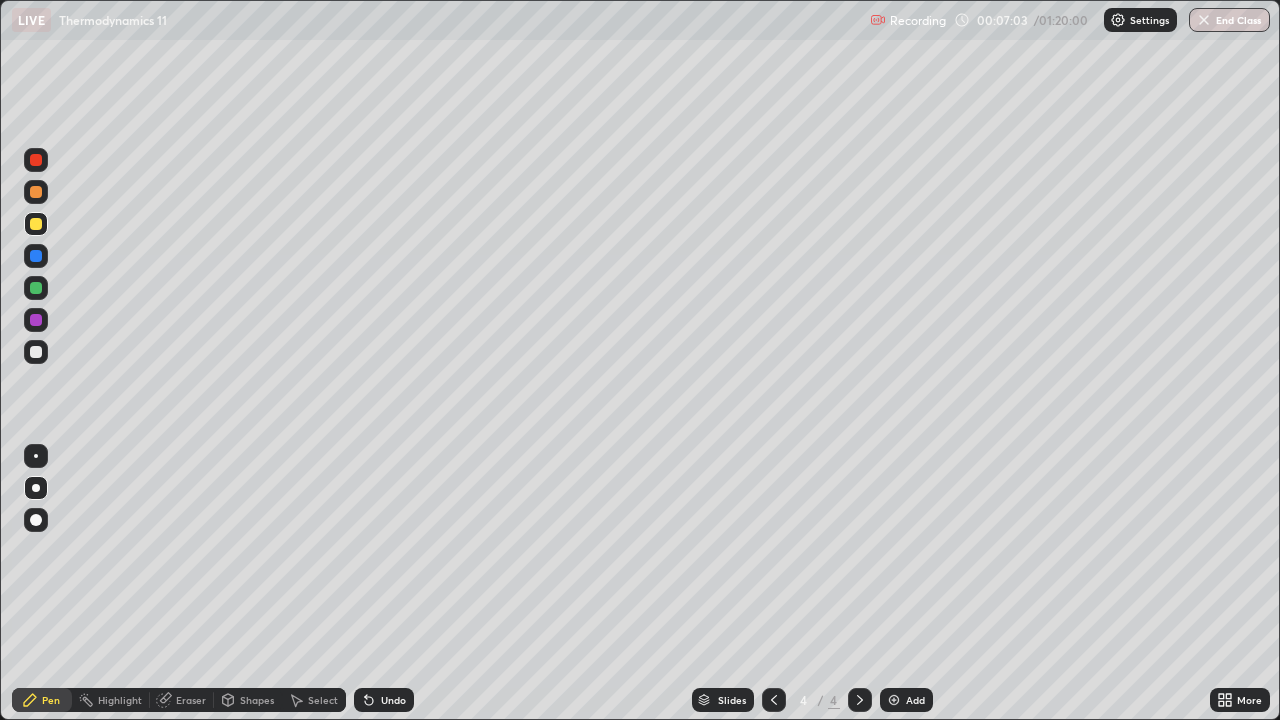 click on "Undo" at bounding box center (384, 700) 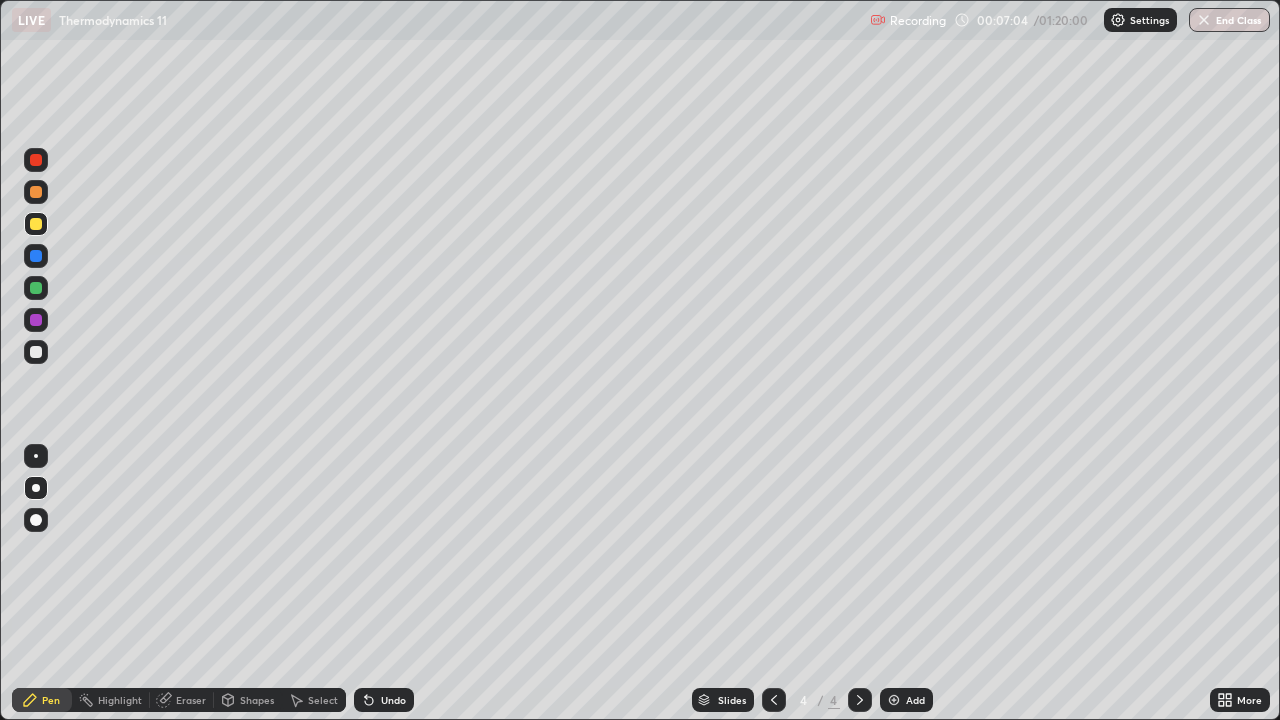 click on "Undo" at bounding box center (384, 700) 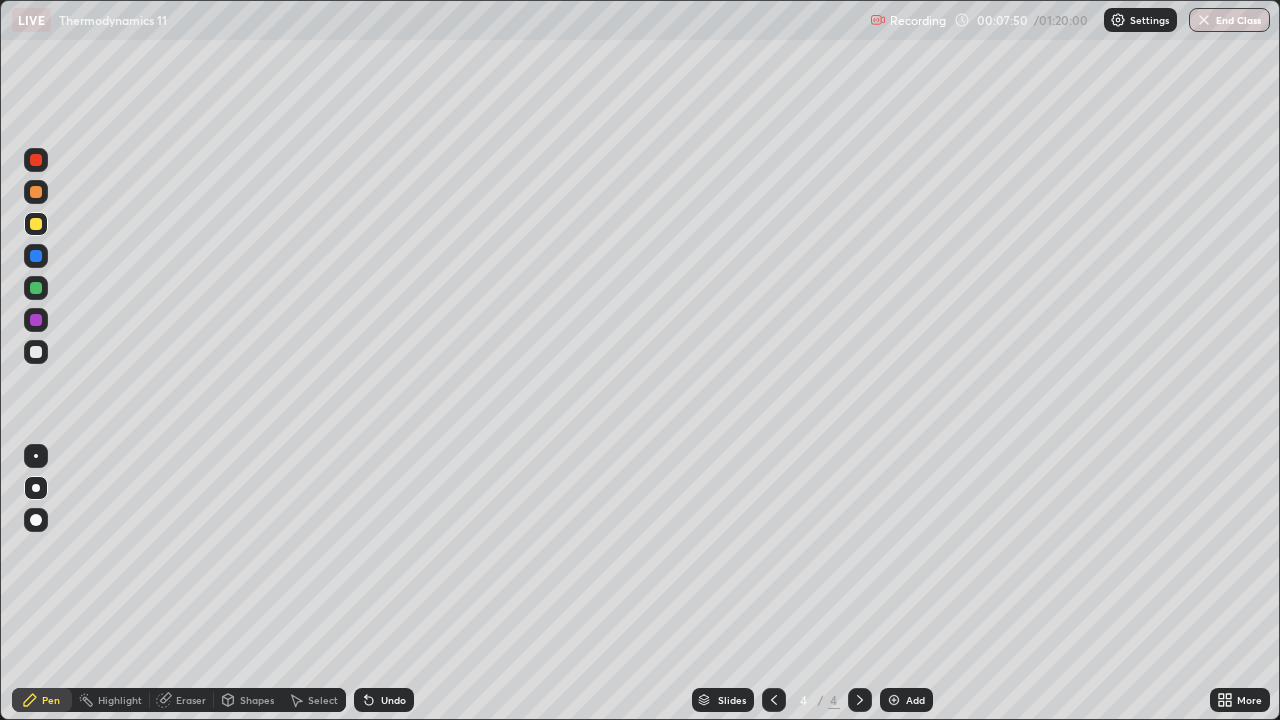 click on "Undo" at bounding box center (384, 700) 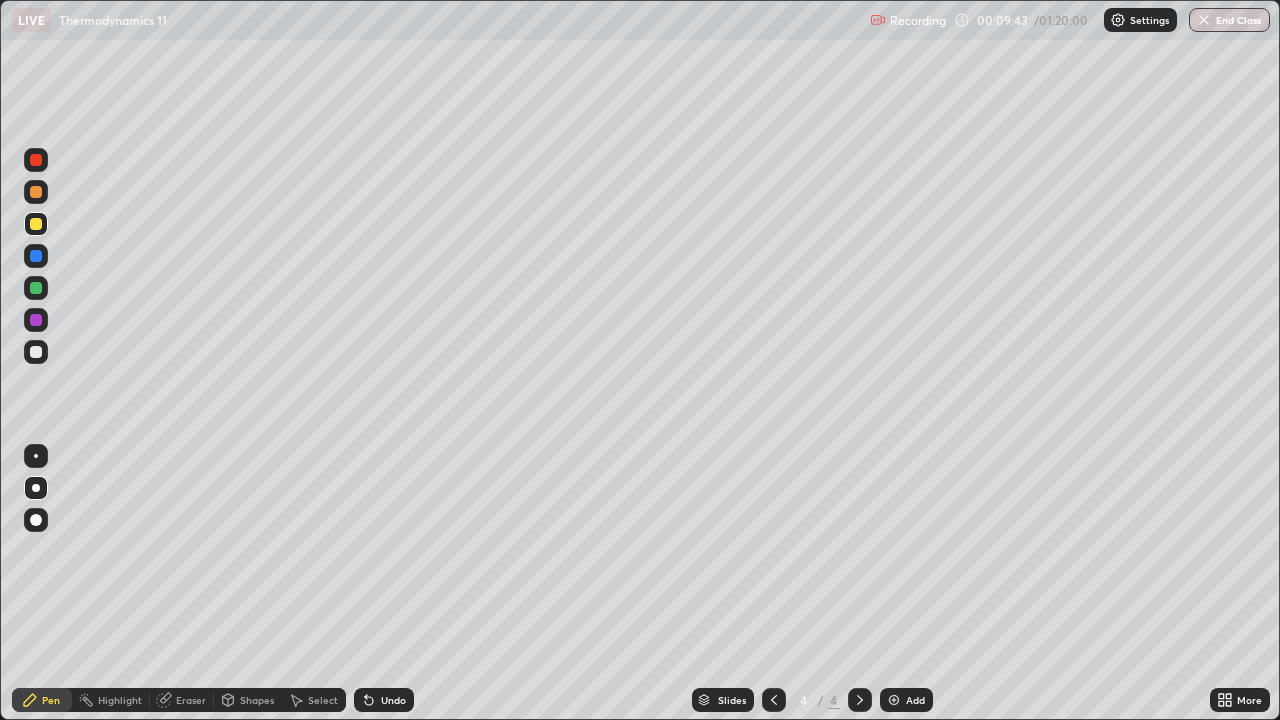 click at bounding box center (894, 700) 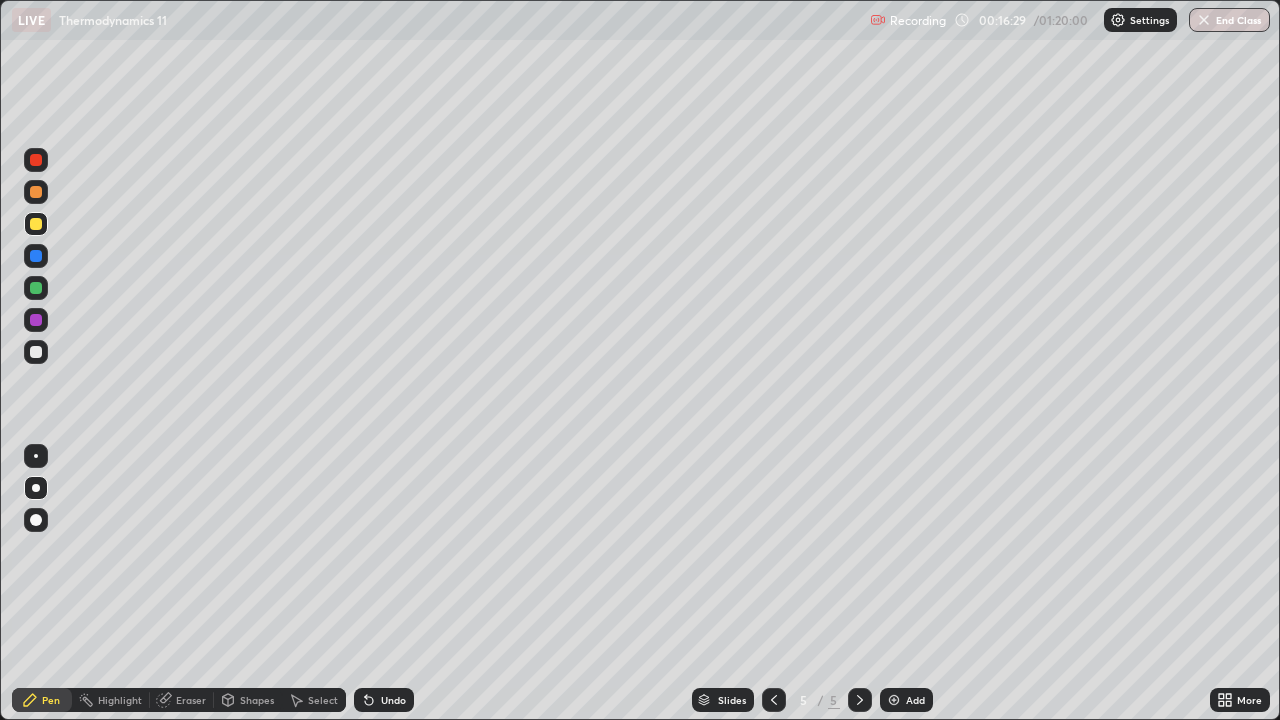 click at bounding box center [894, 700] 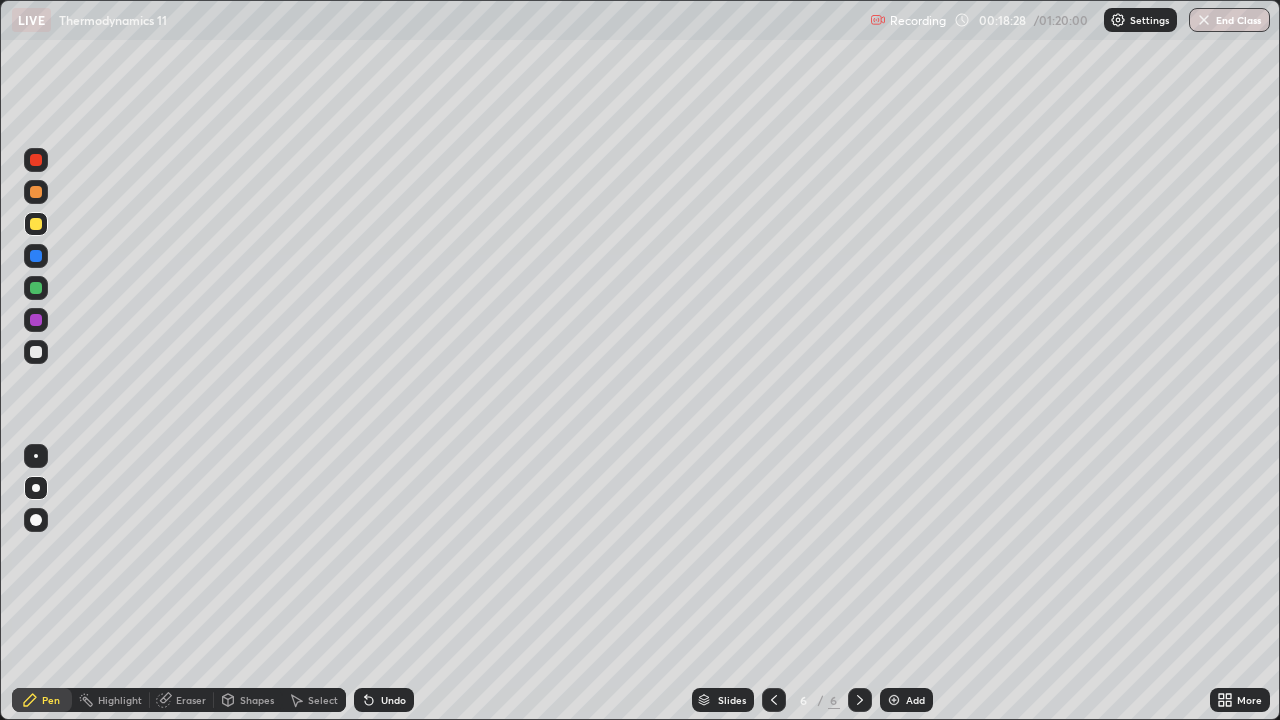 click on "Eraser" at bounding box center (191, 700) 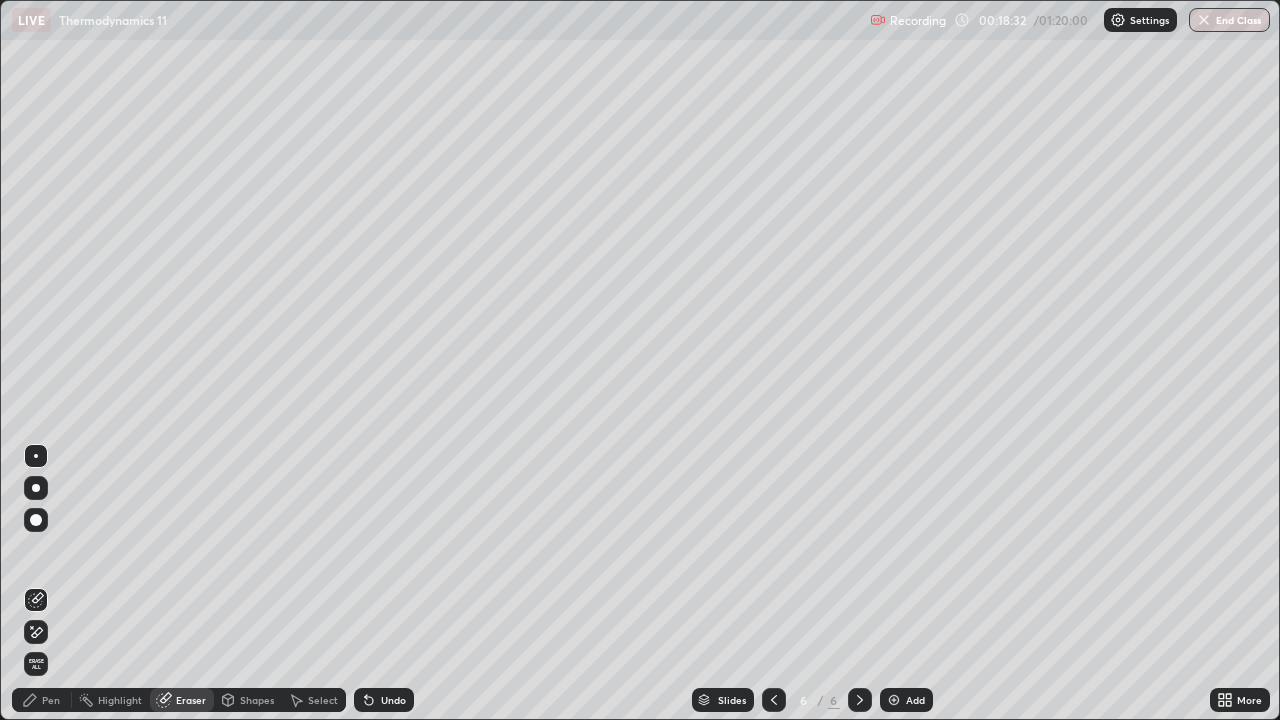 click on "Pen" at bounding box center (51, 700) 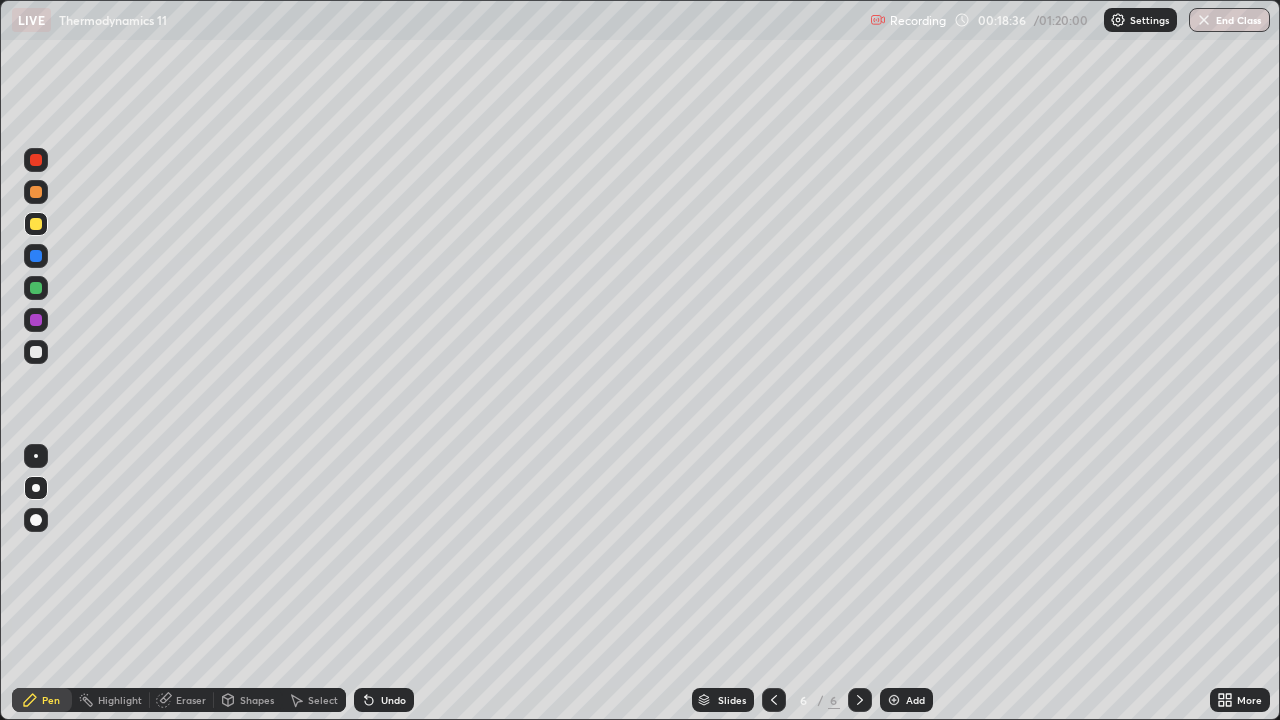 click on "Eraser" at bounding box center [191, 700] 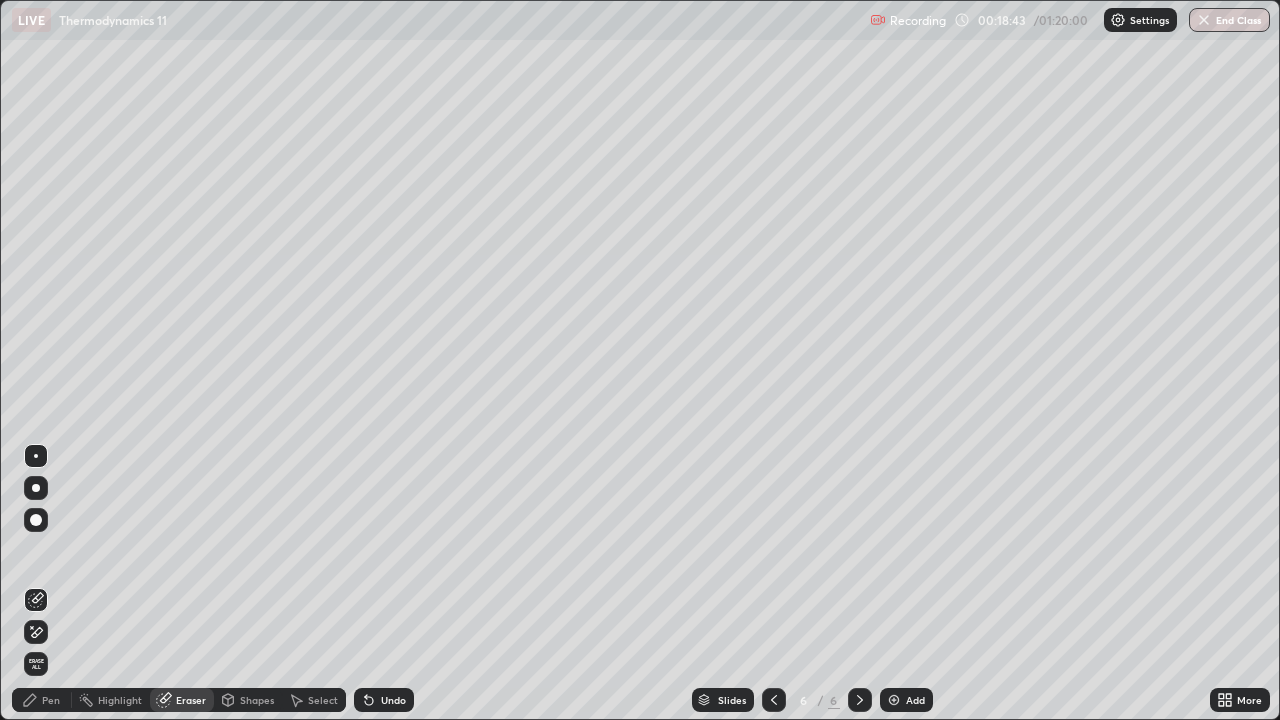 click on "Pen" at bounding box center (51, 700) 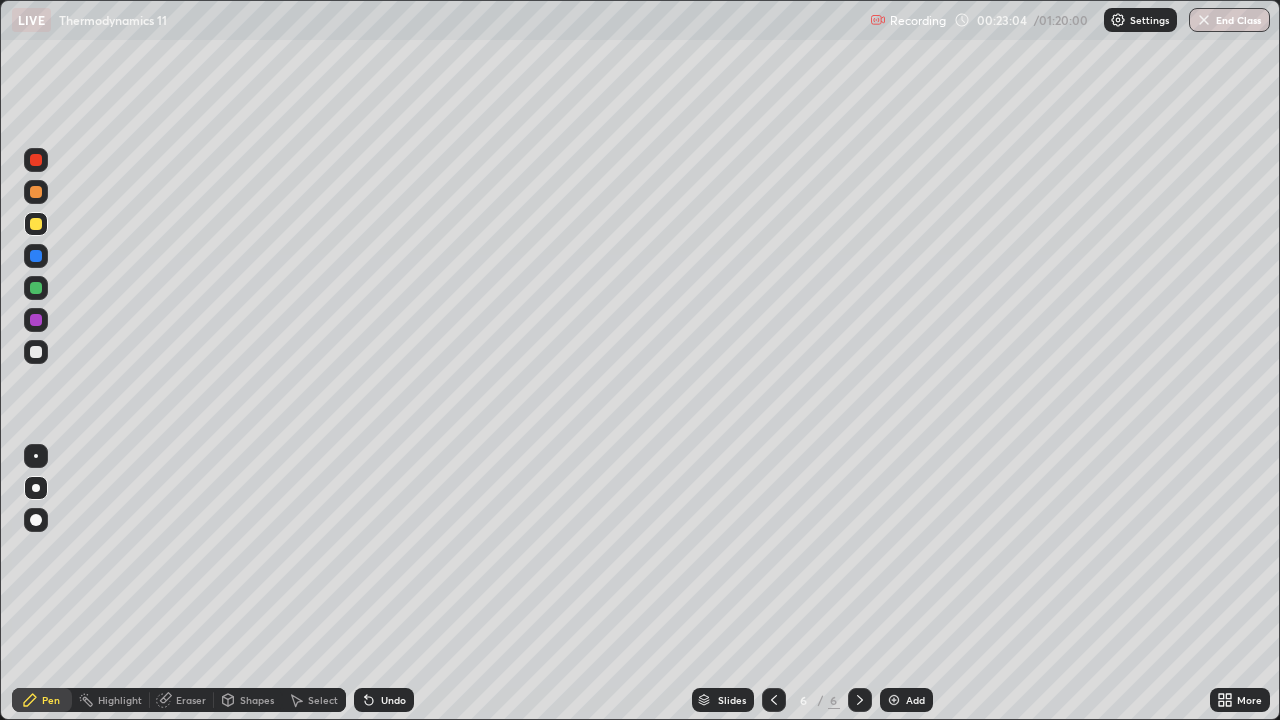 click at bounding box center (894, 700) 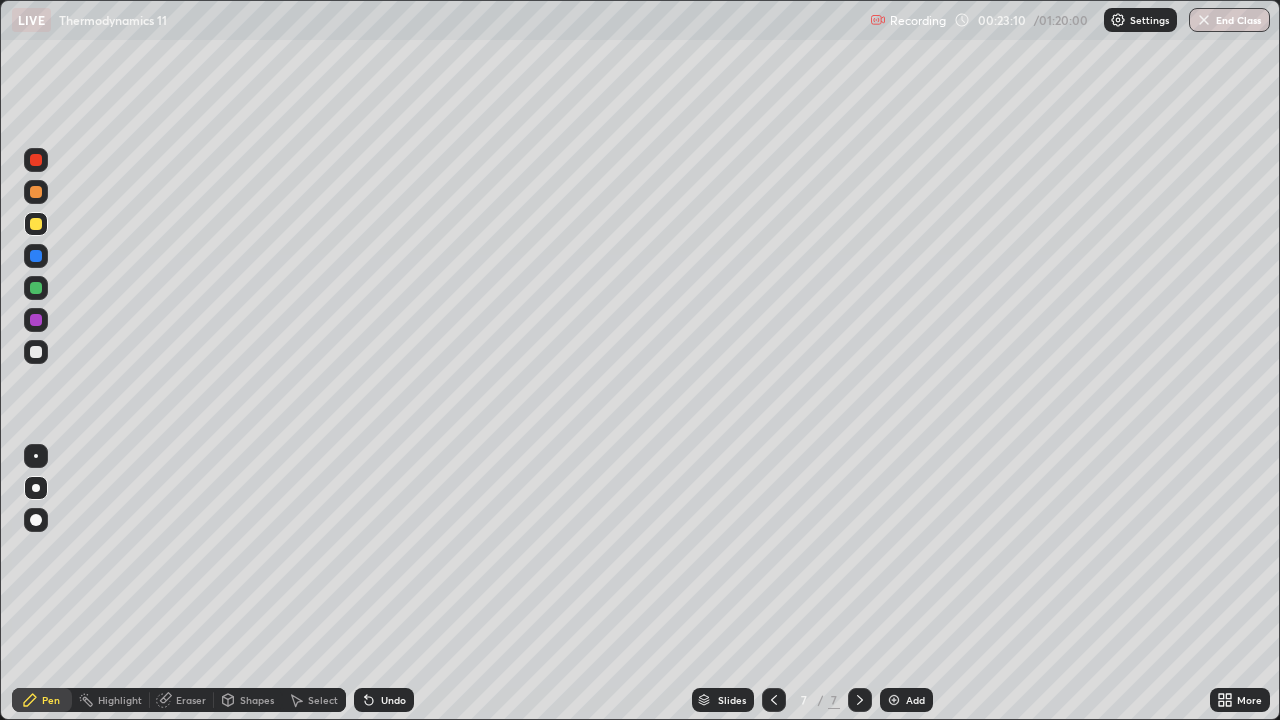 click 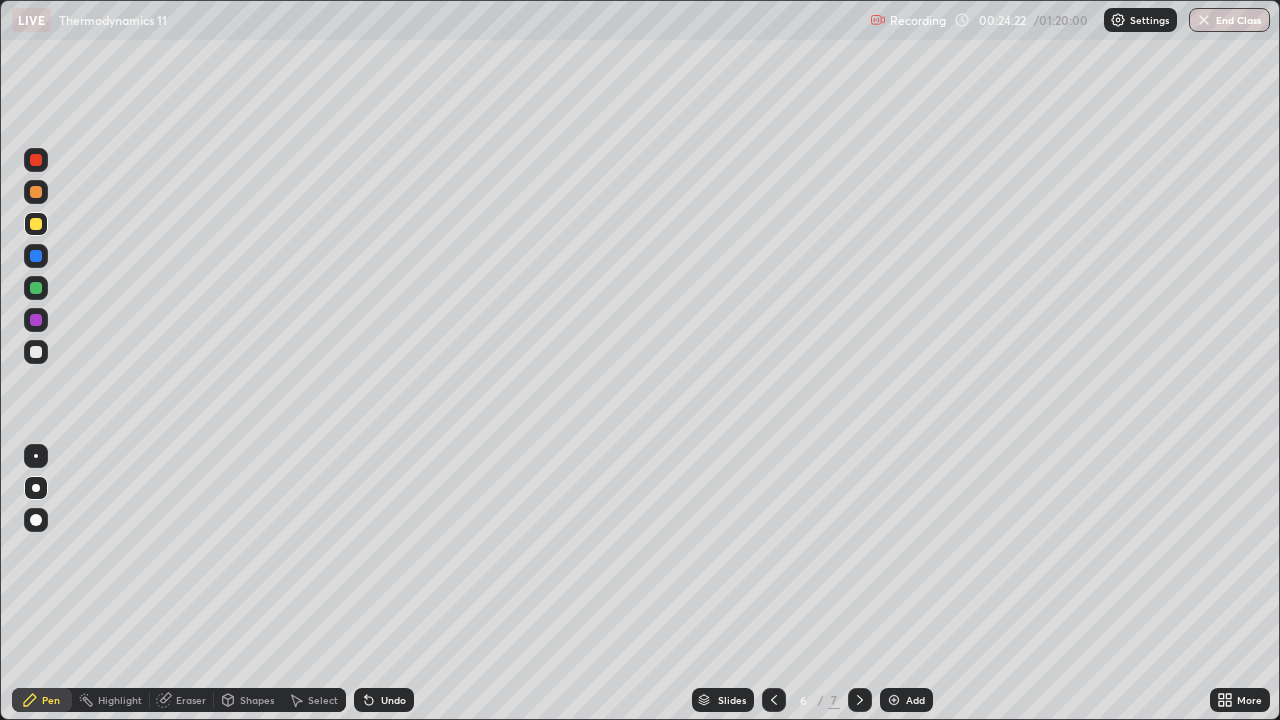 click at bounding box center (894, 700) 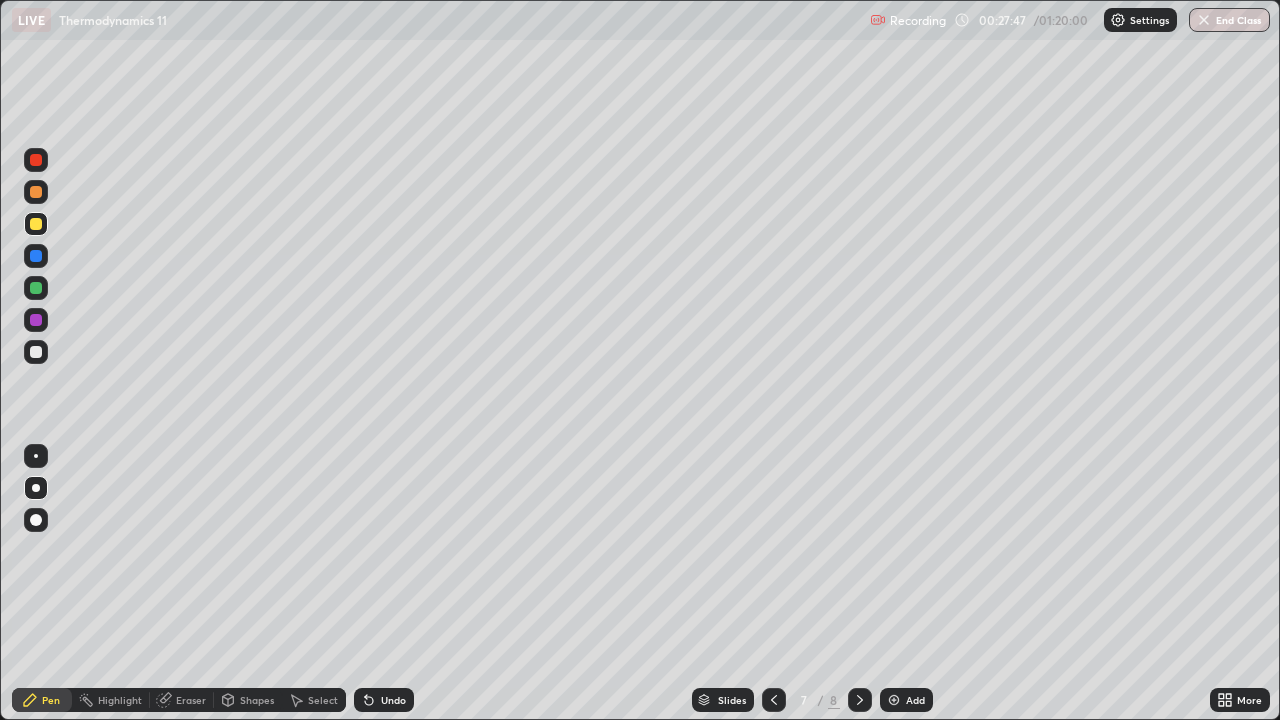 click 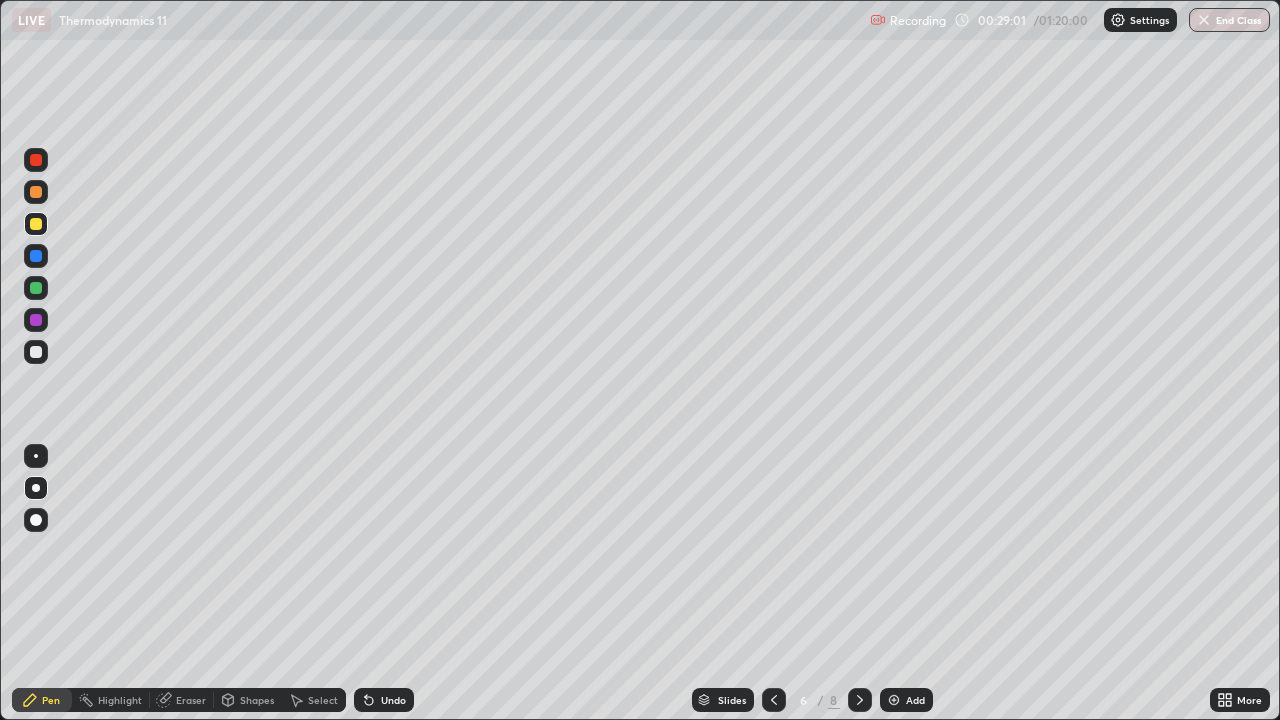 click 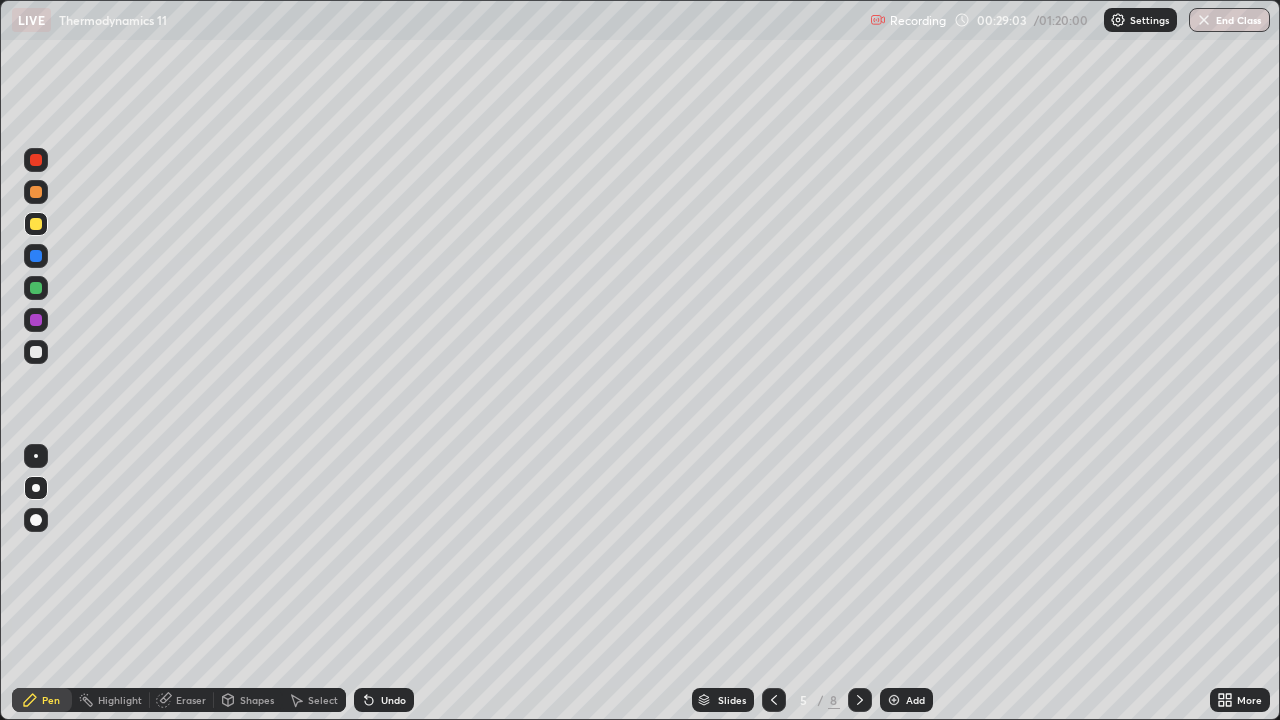 click 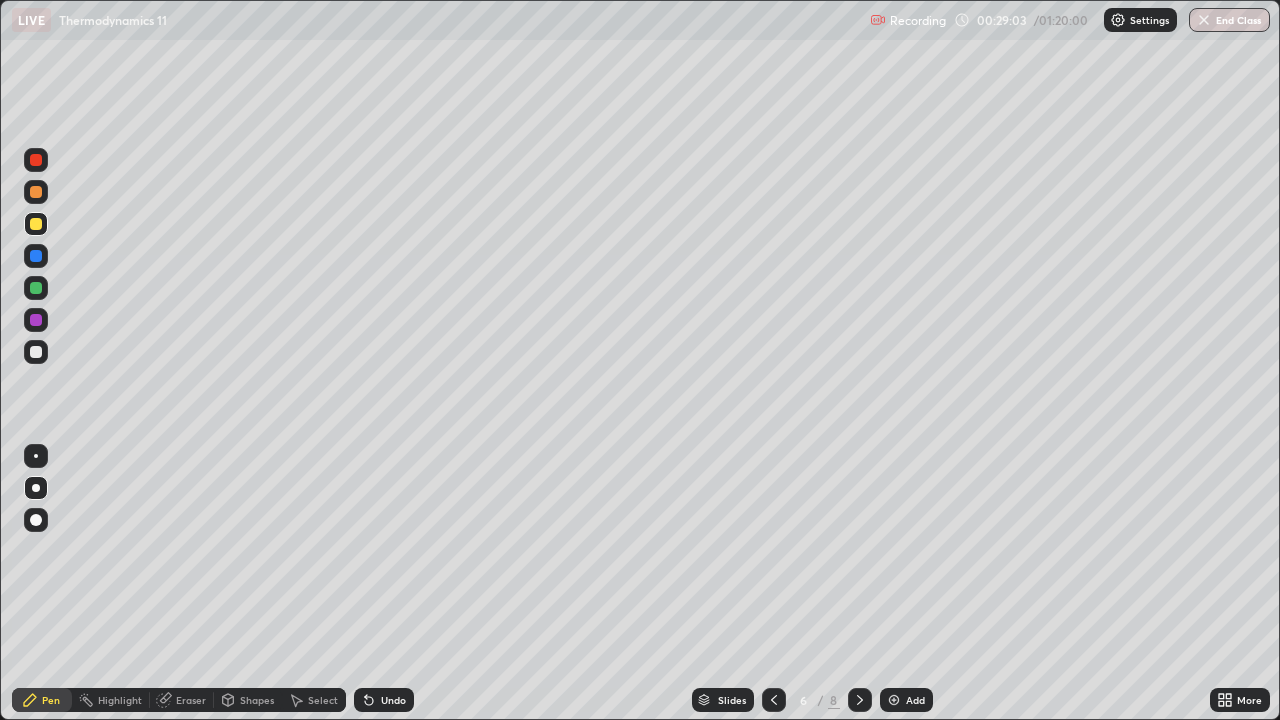 click 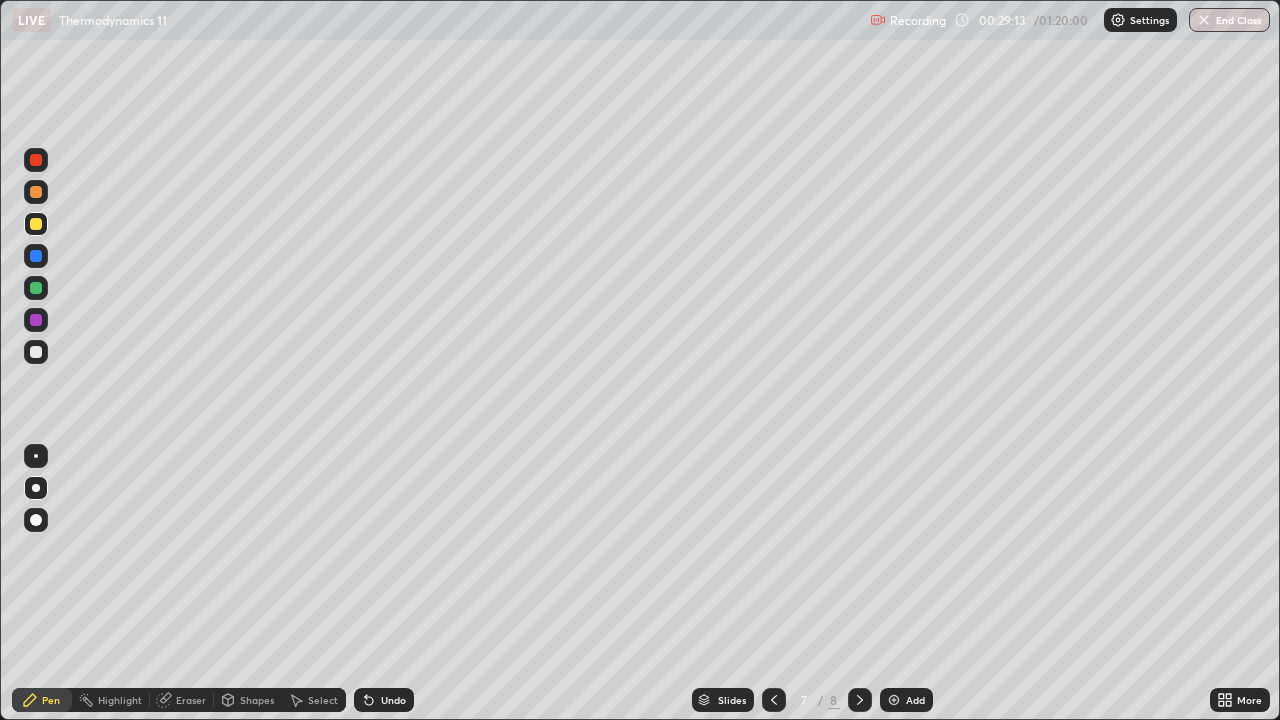 click 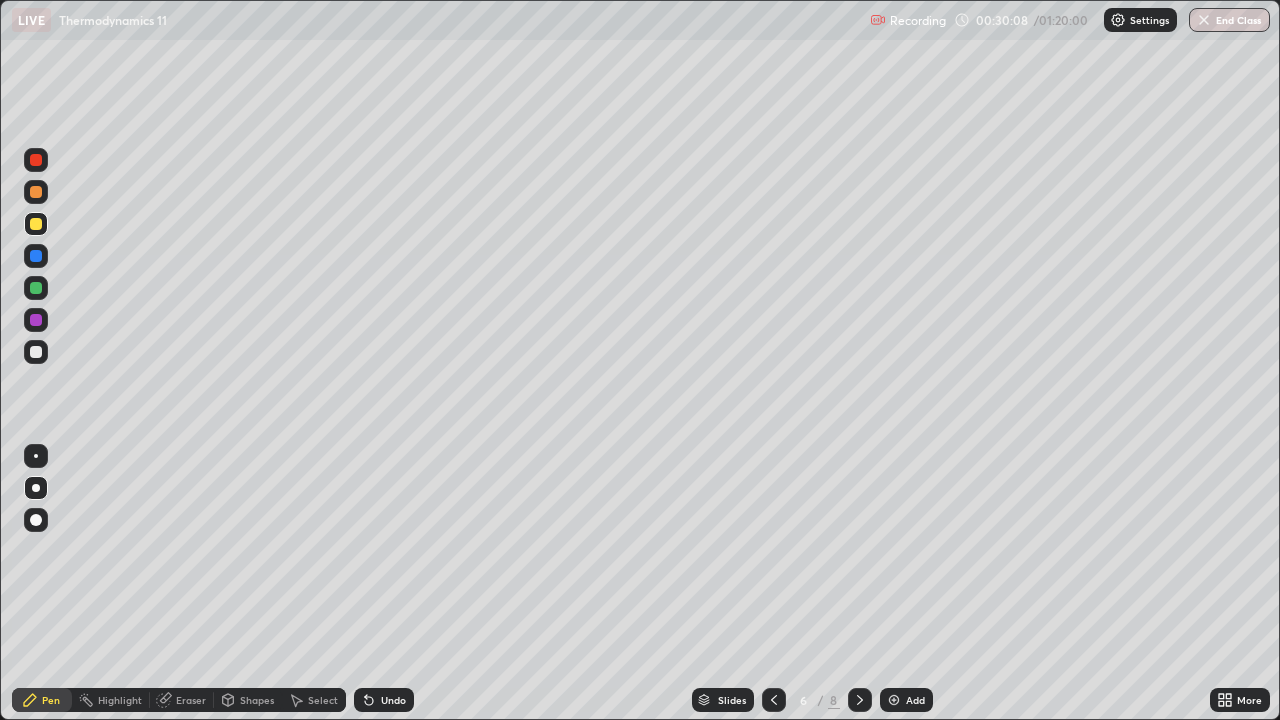 click 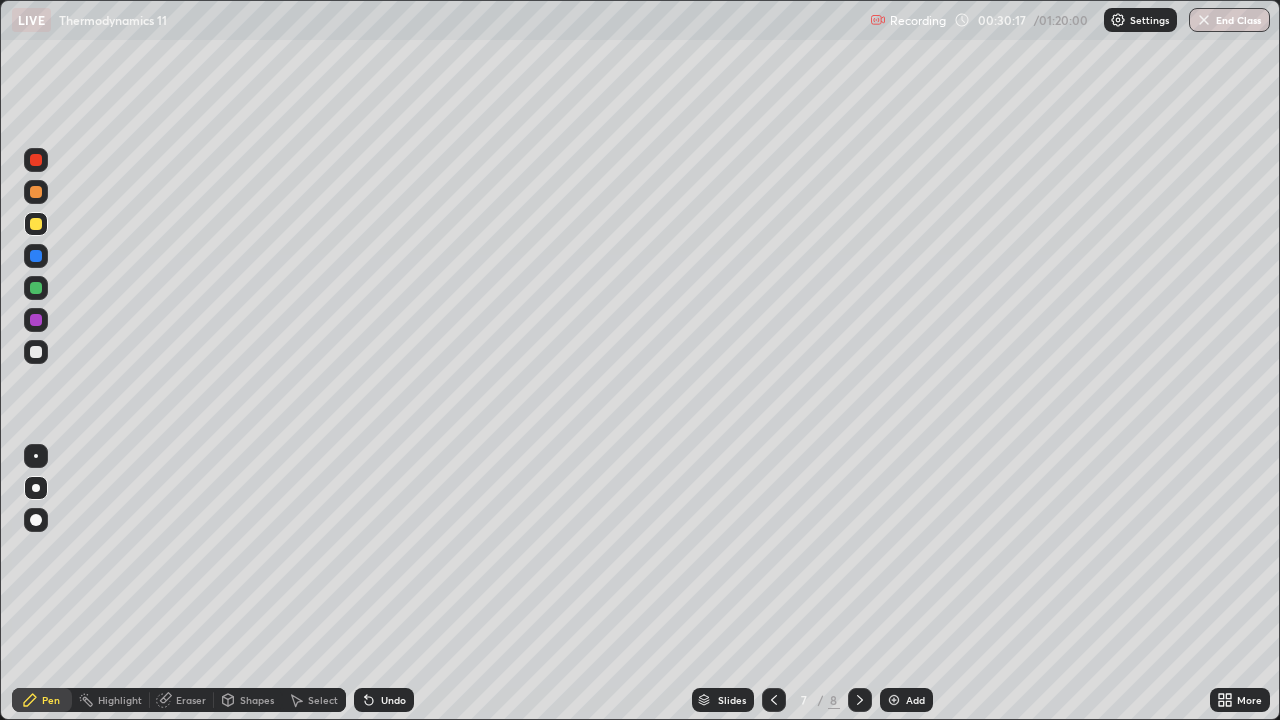 click at bounding box center (894, 700) 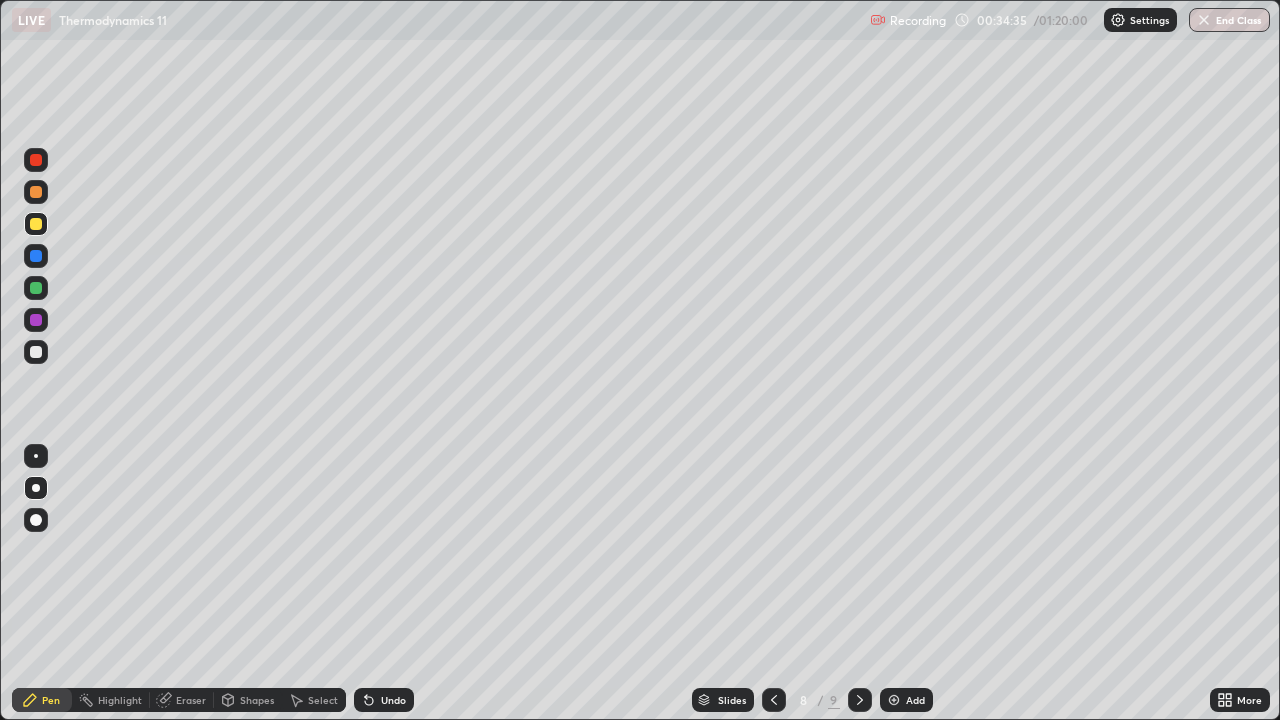 click at bounding box center [894, 700] 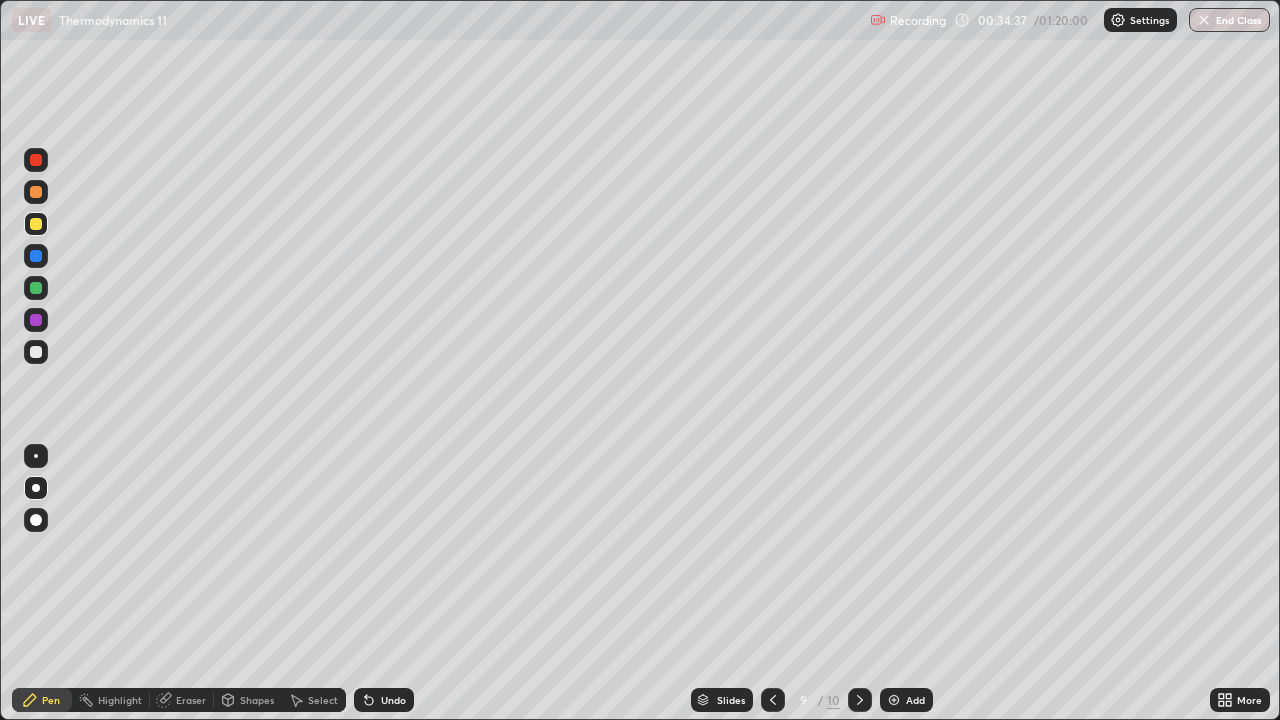 click at bounding box center (36, 352) 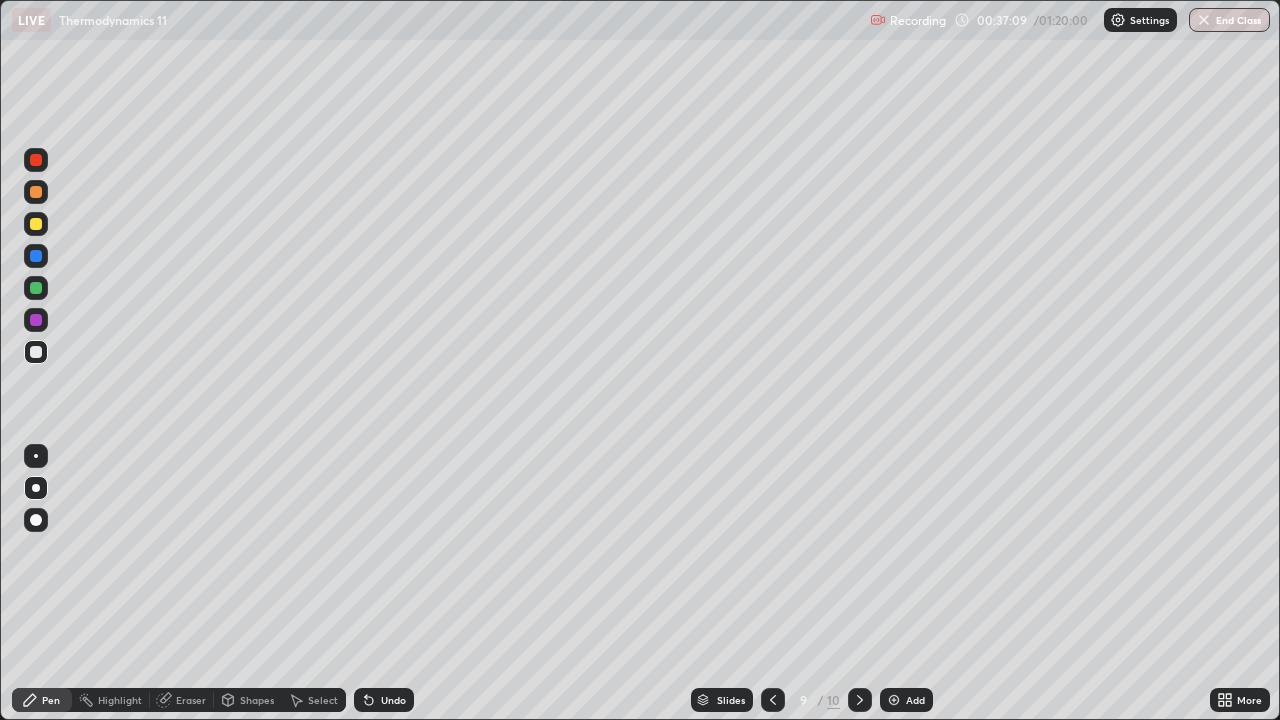 click on "Undo" at bounding box center [384, 700] 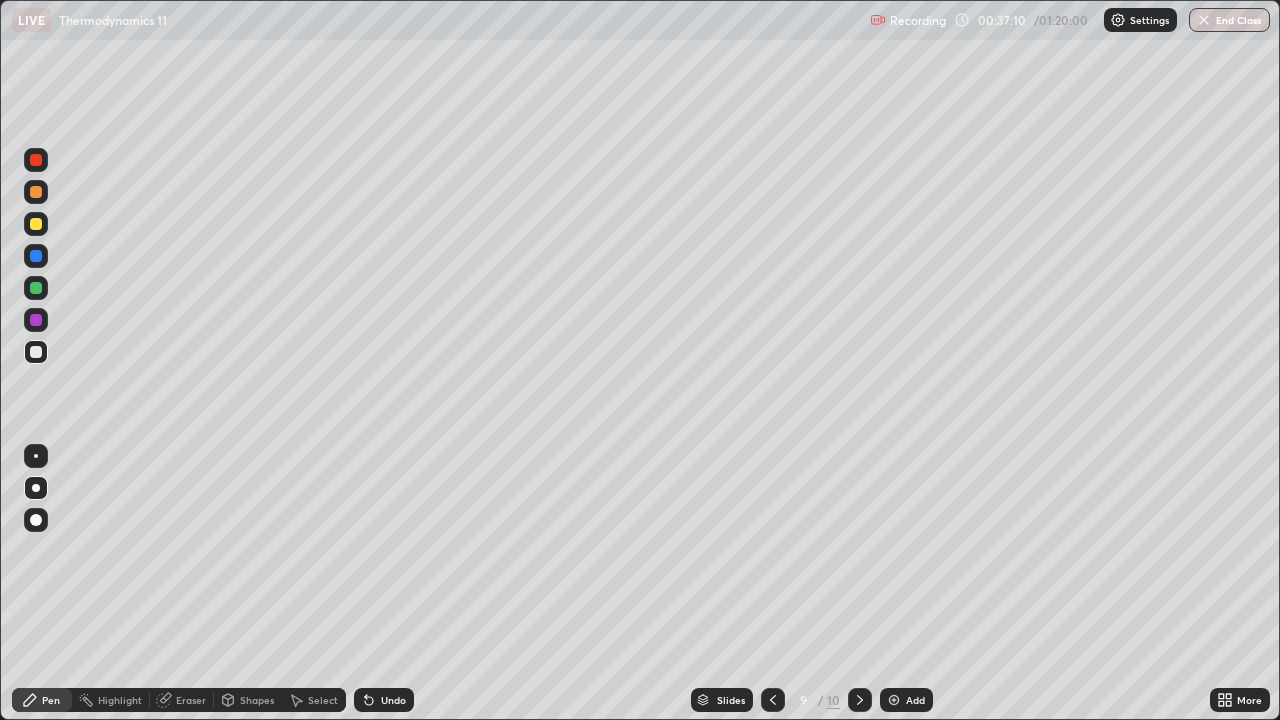 click on "Undo" at bounding box center (384, 700) 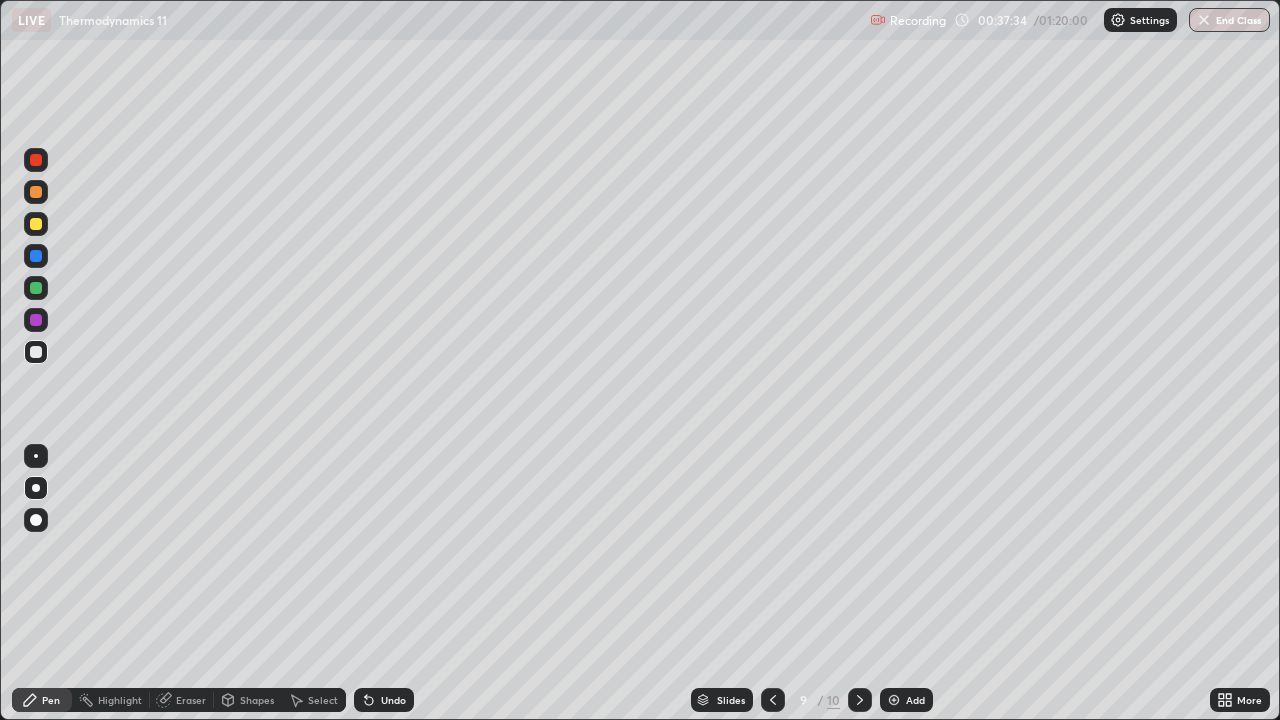click at bounding box center (860, 700) 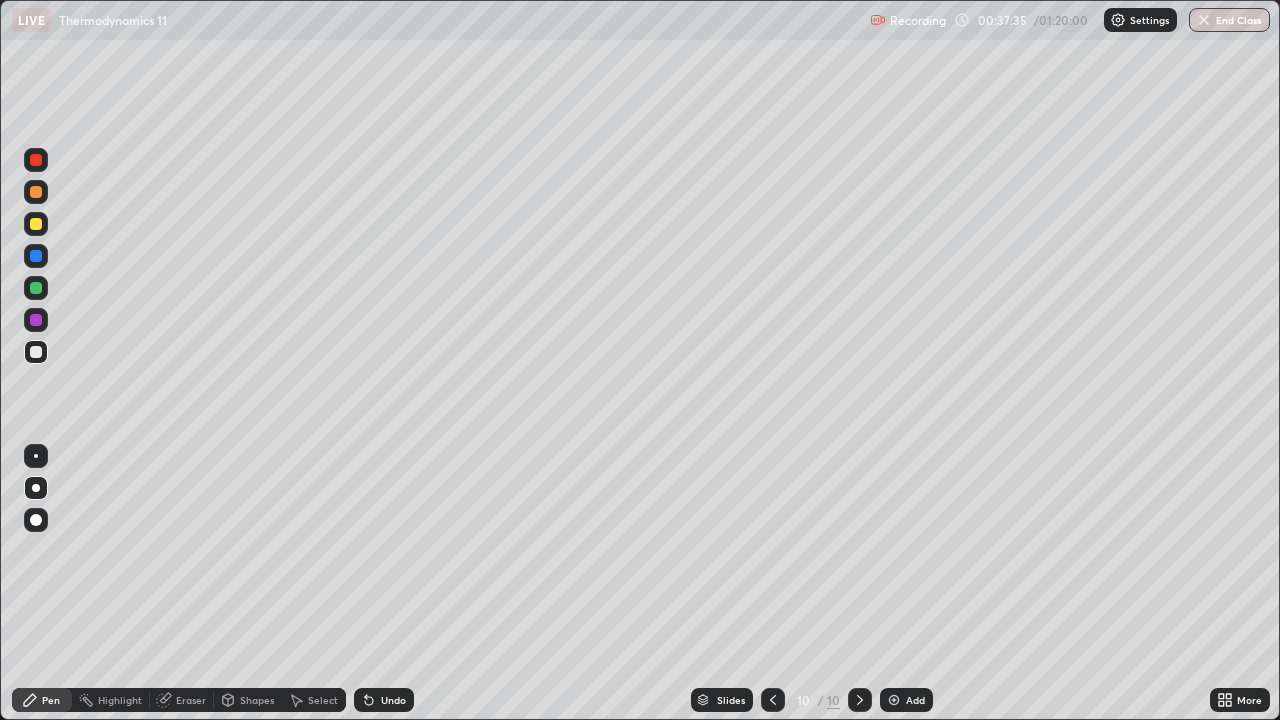 click 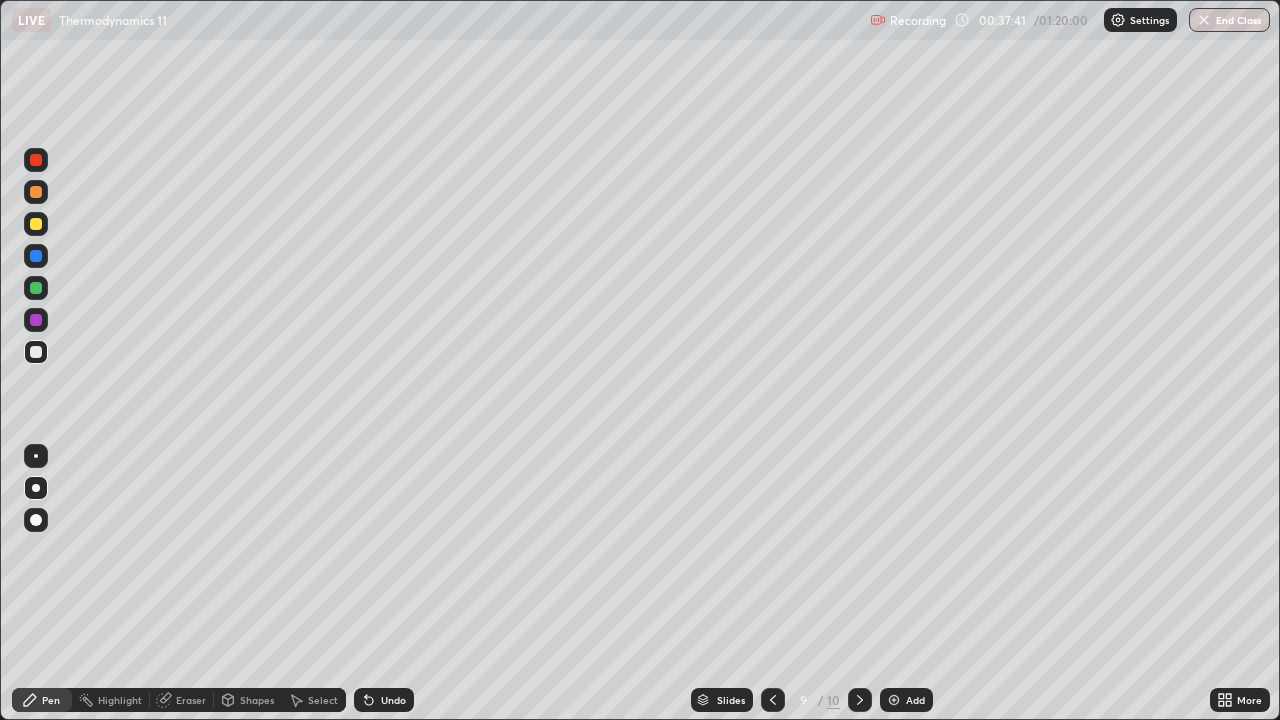 click on "Slides 9 / 10 Add" at bounding box center (812, 700) 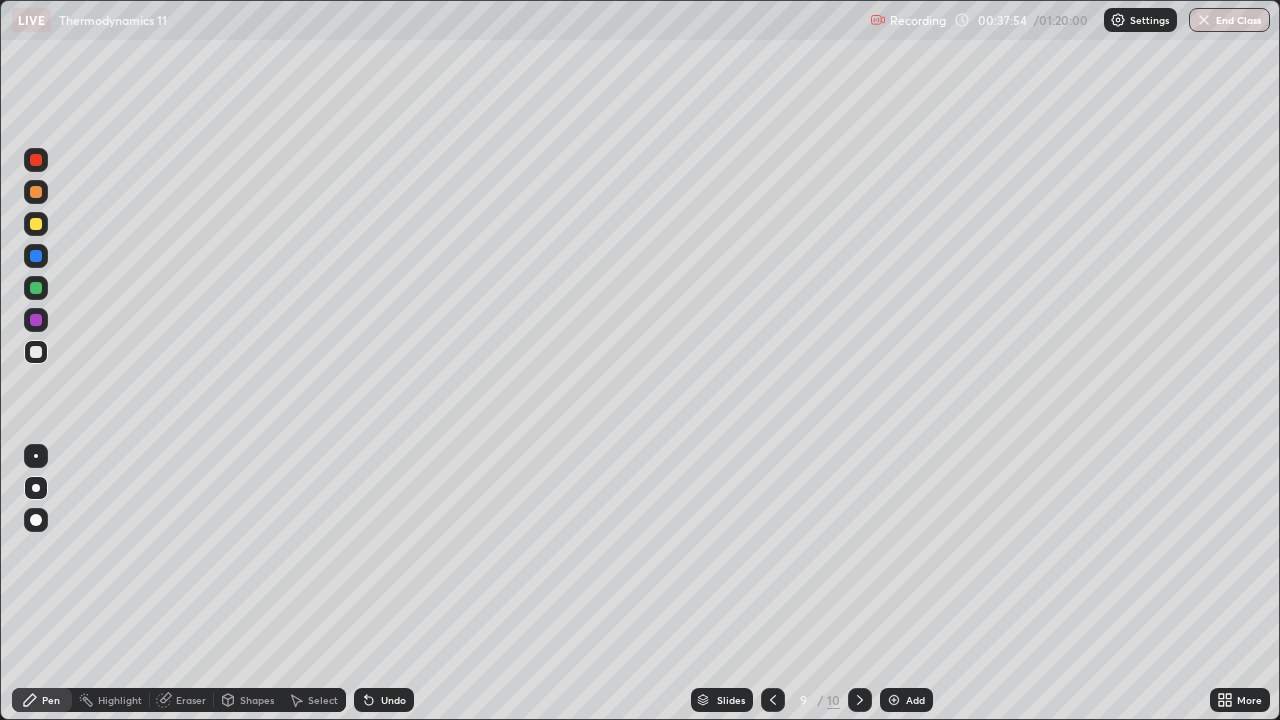 click on "Eraser" at bounding box center (191, 700) 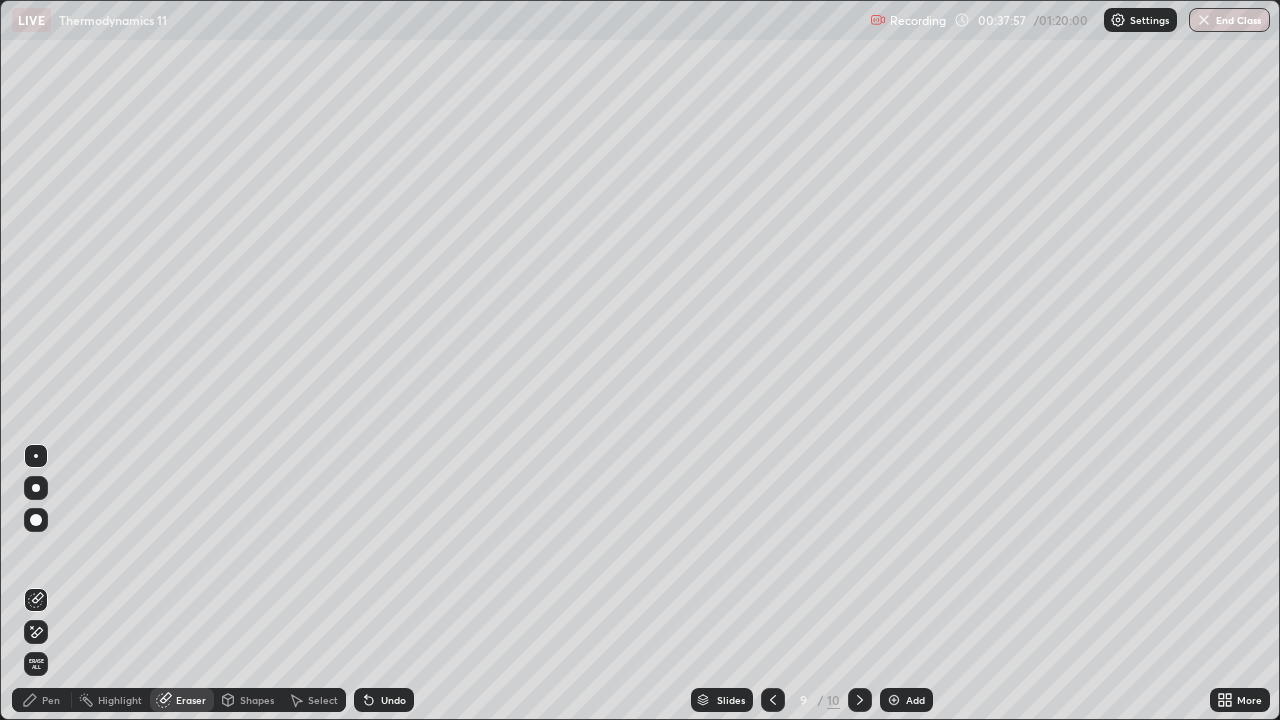 click on "Pen" at bounding box center [42, 700] 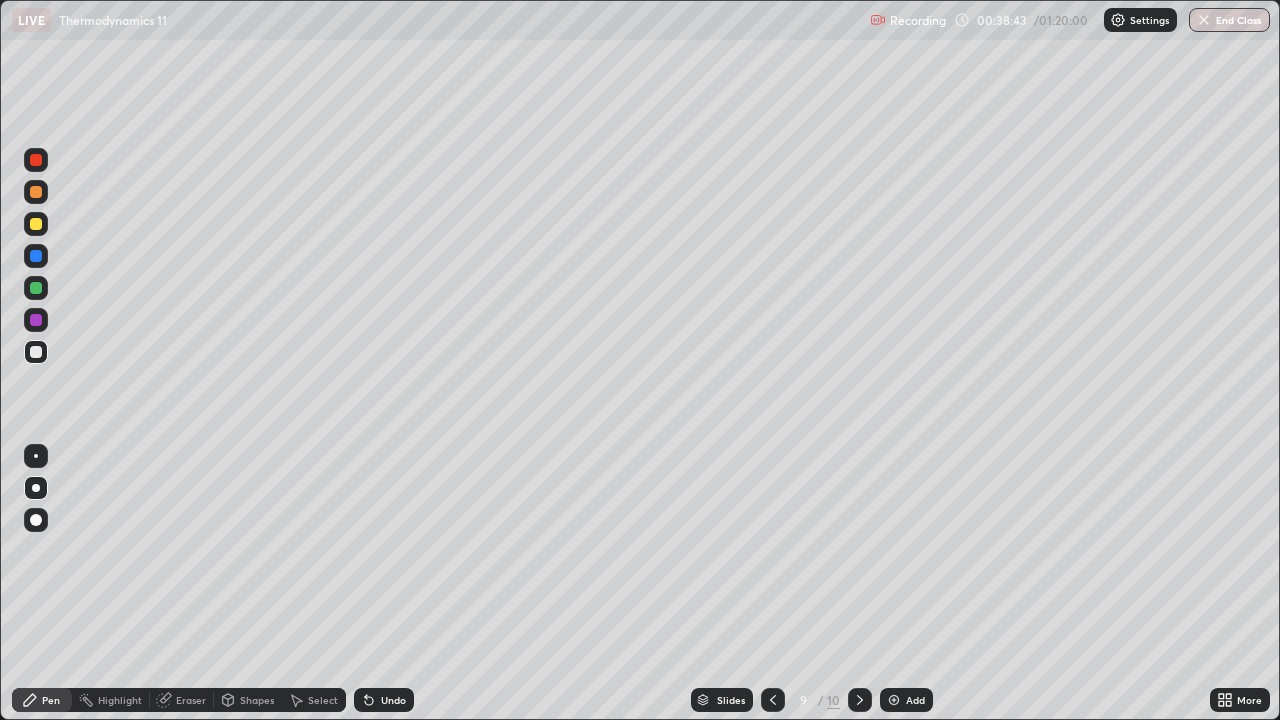 click on "Eraser" at bounding box center (191, 700) 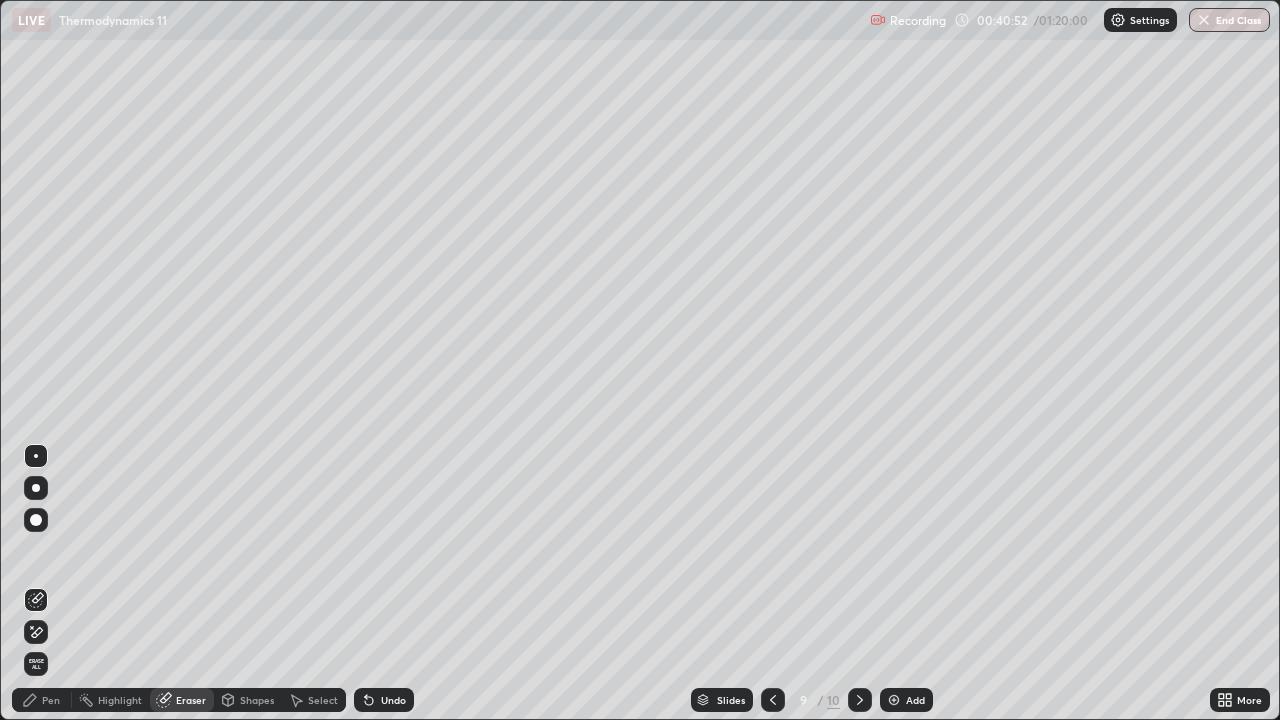 click 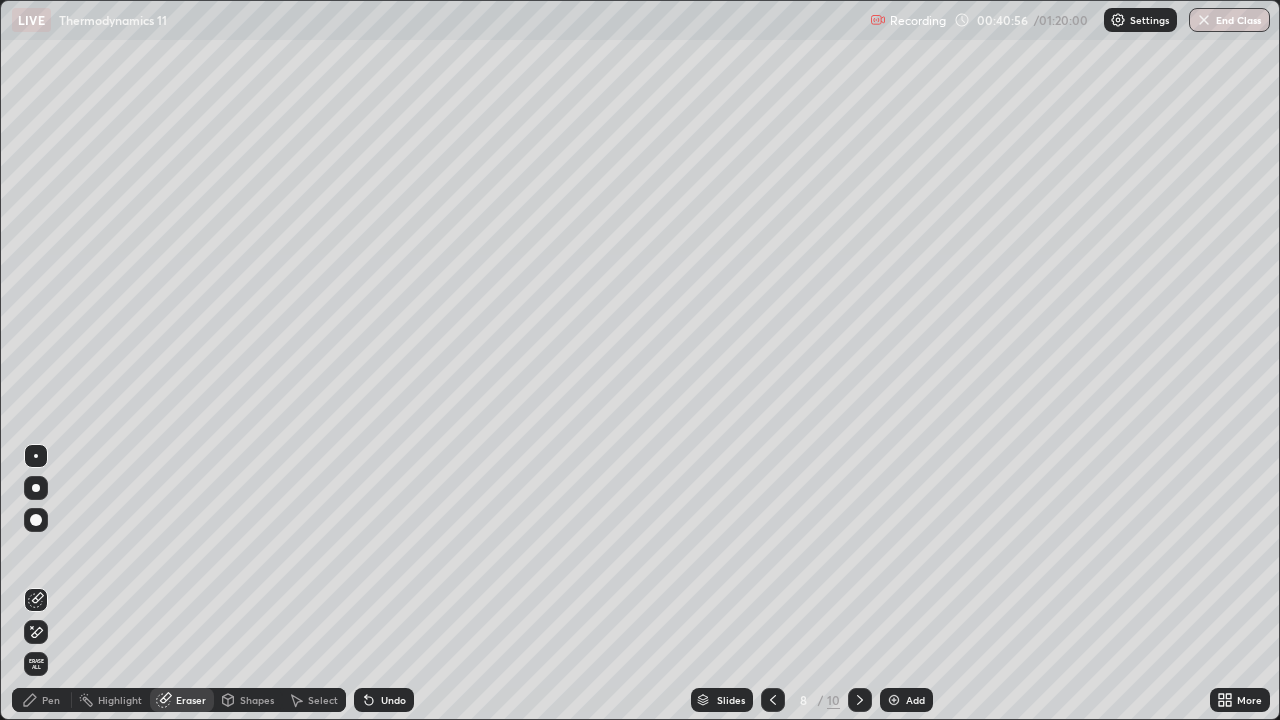 click 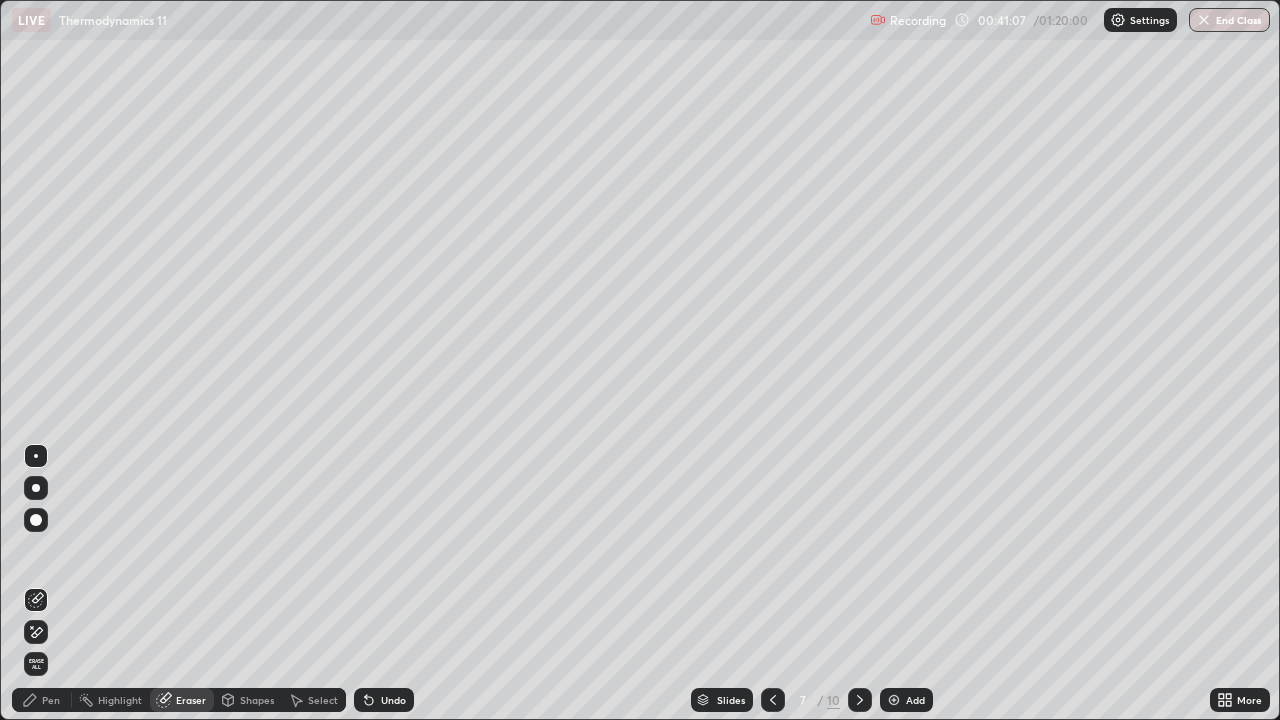 click 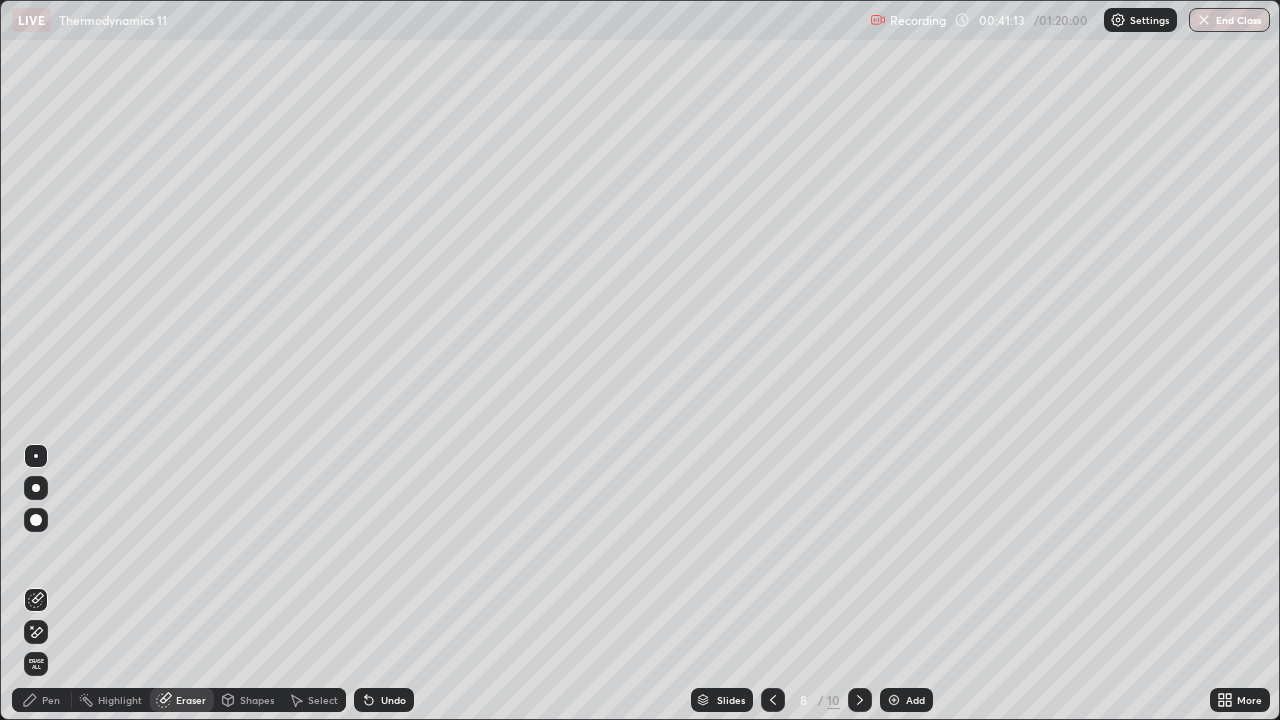 click 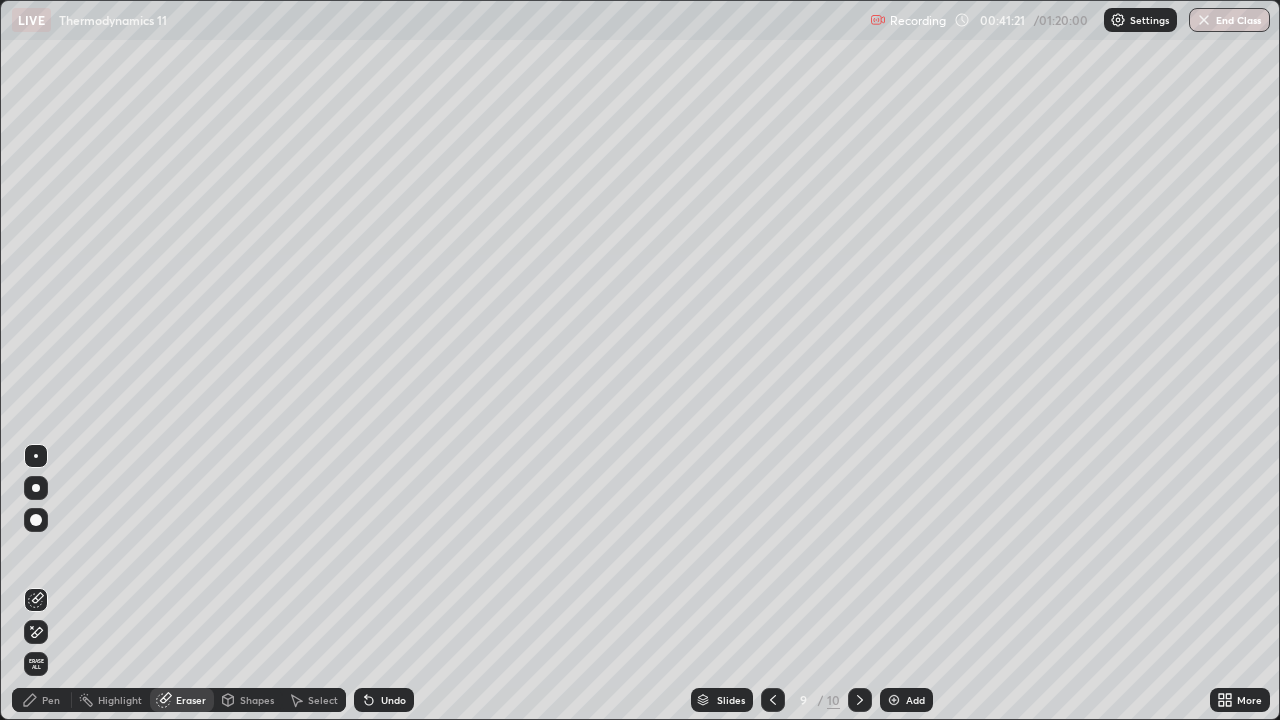 click at bounding box center [860, 700] 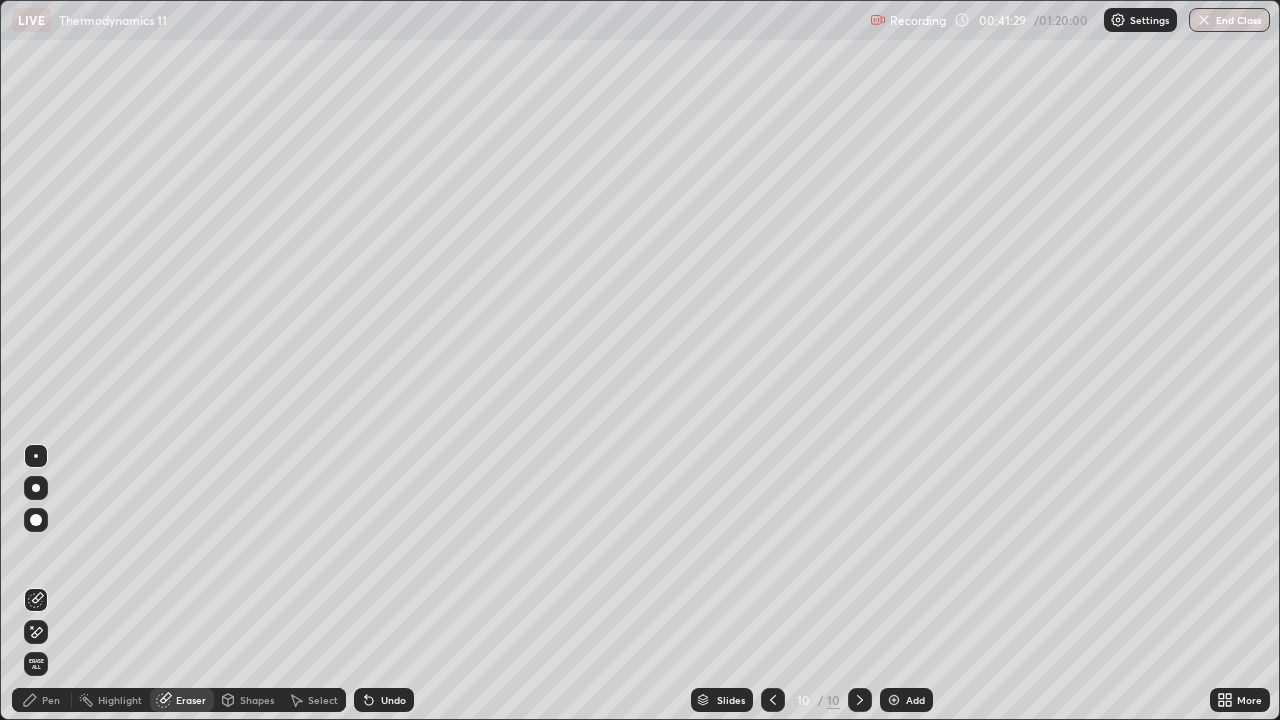 click on "Pen" at bounding box center [51, 700] 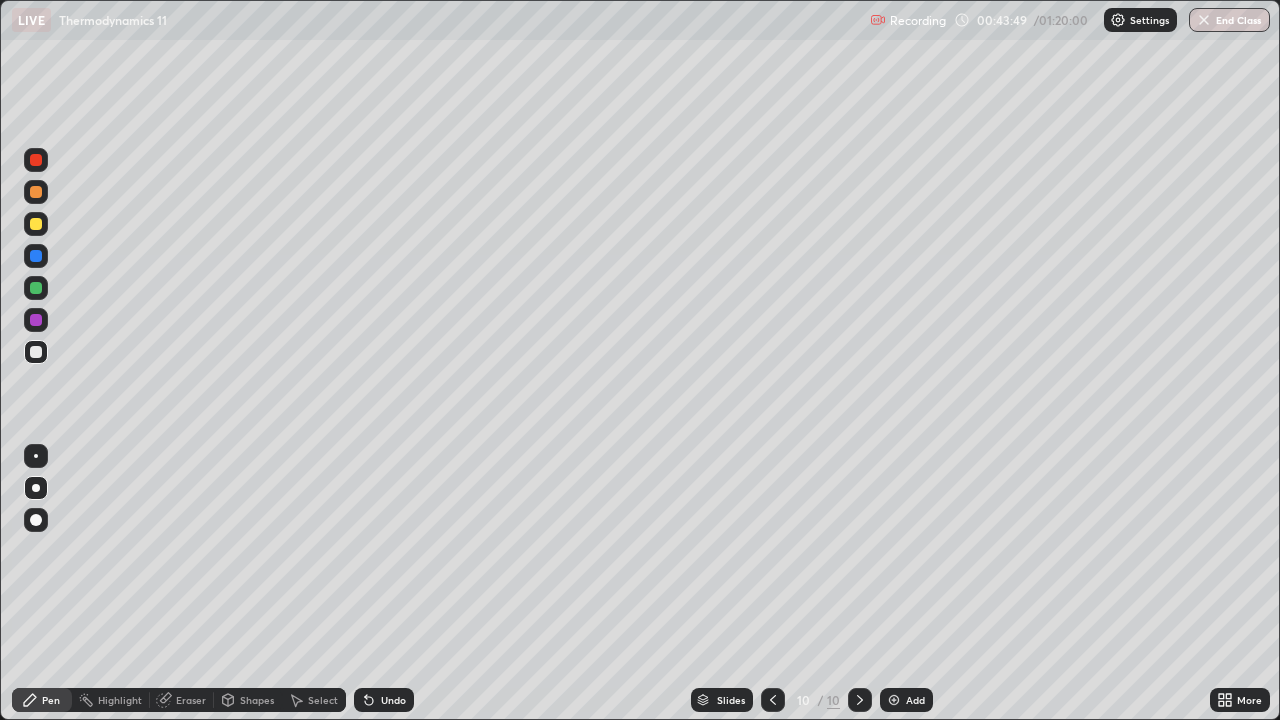 click at bounding box center (36, 224) 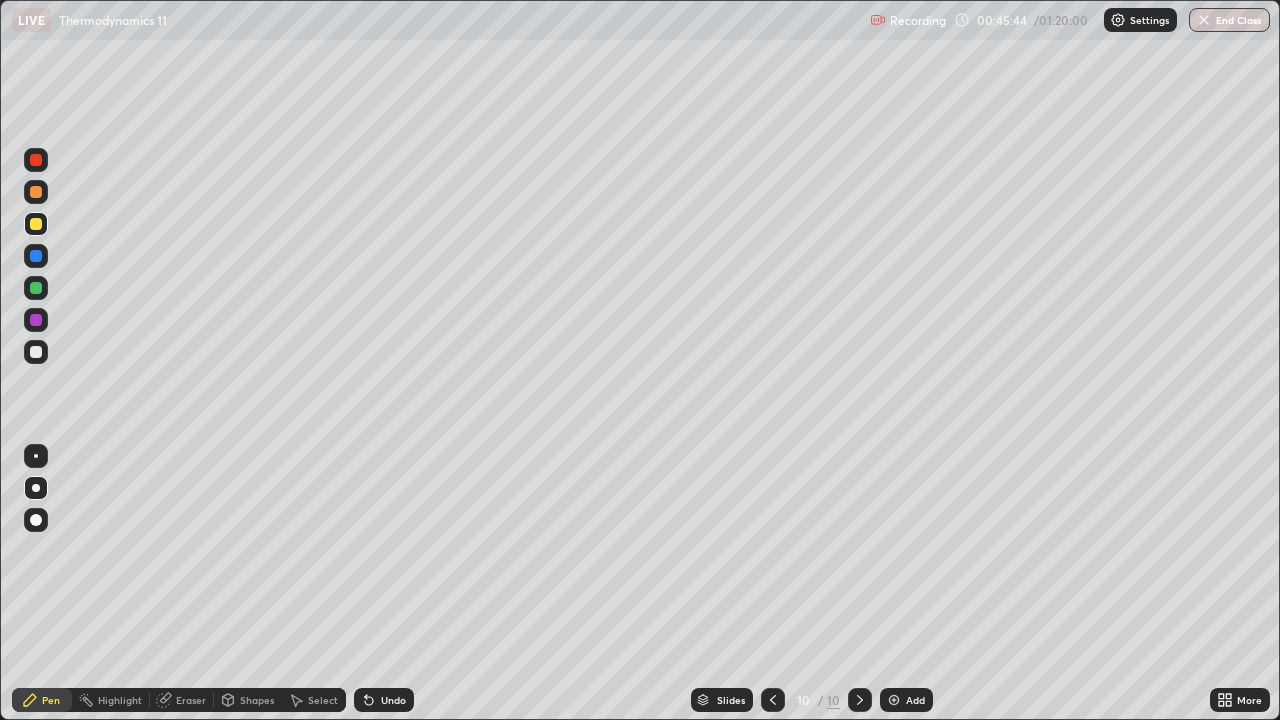 click at bounding box center (36, 352) 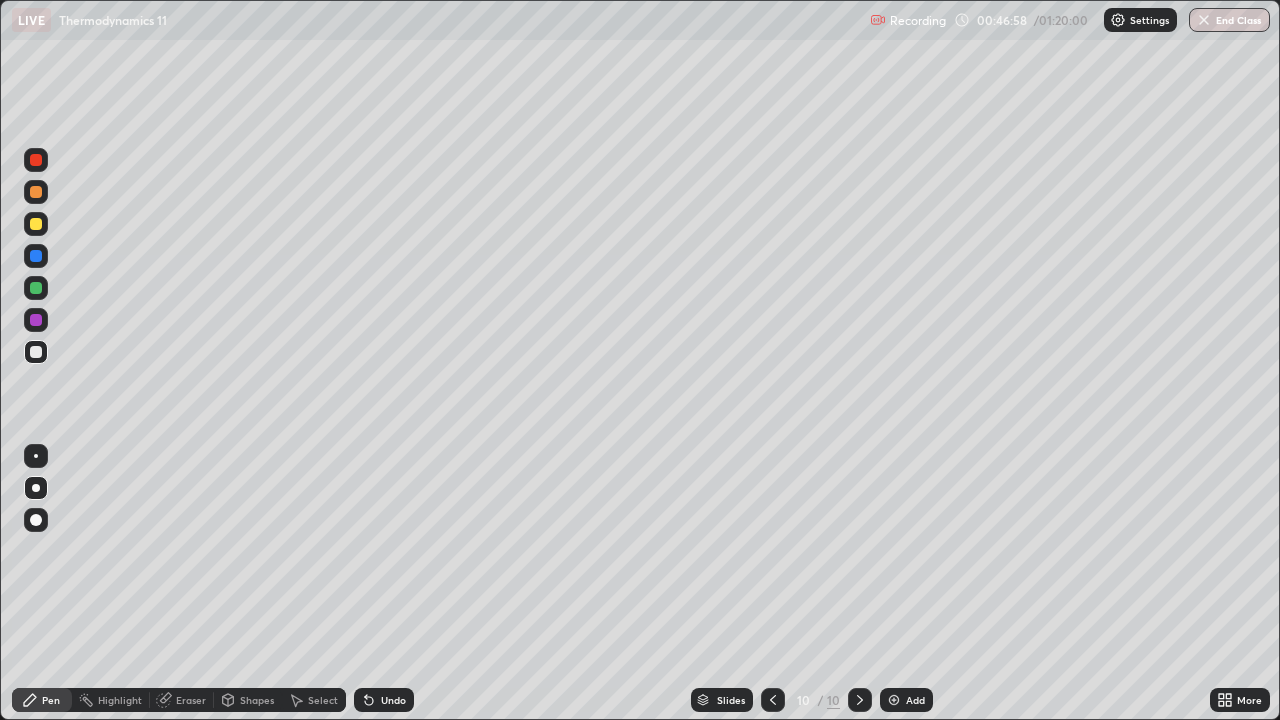 click at bounding box center (36, 224) 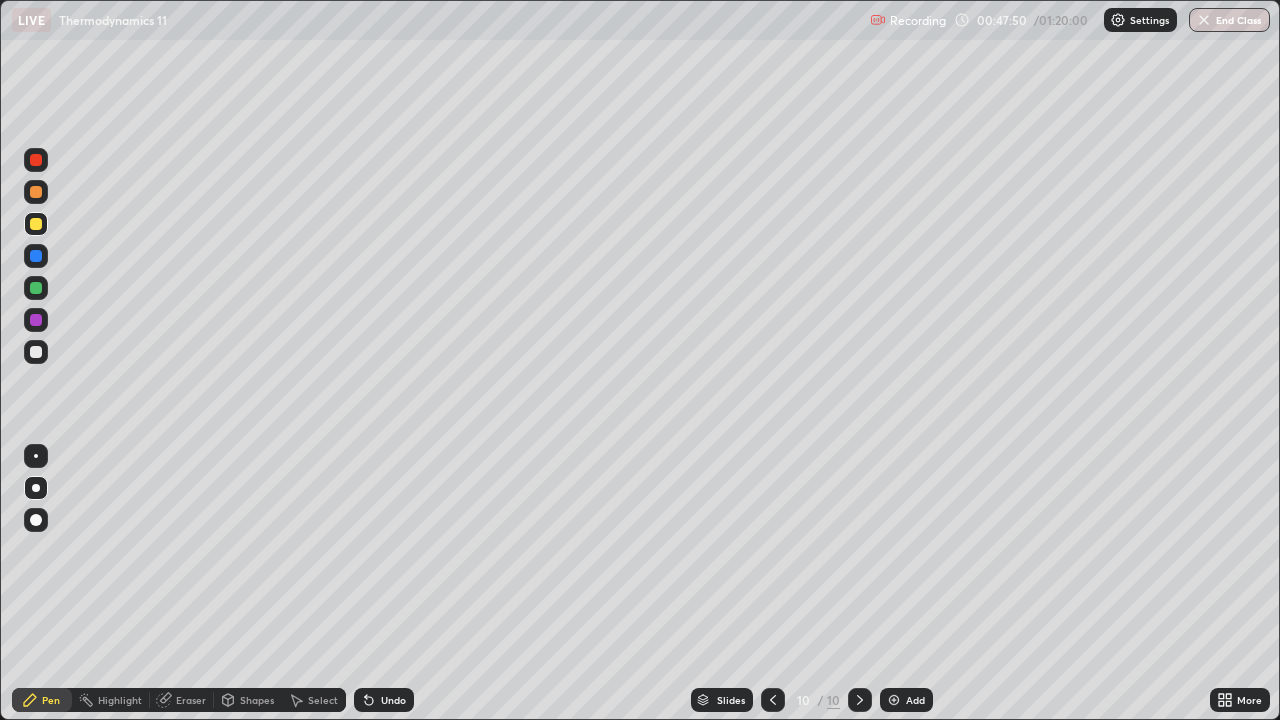 click at bounding box center [36, 352] 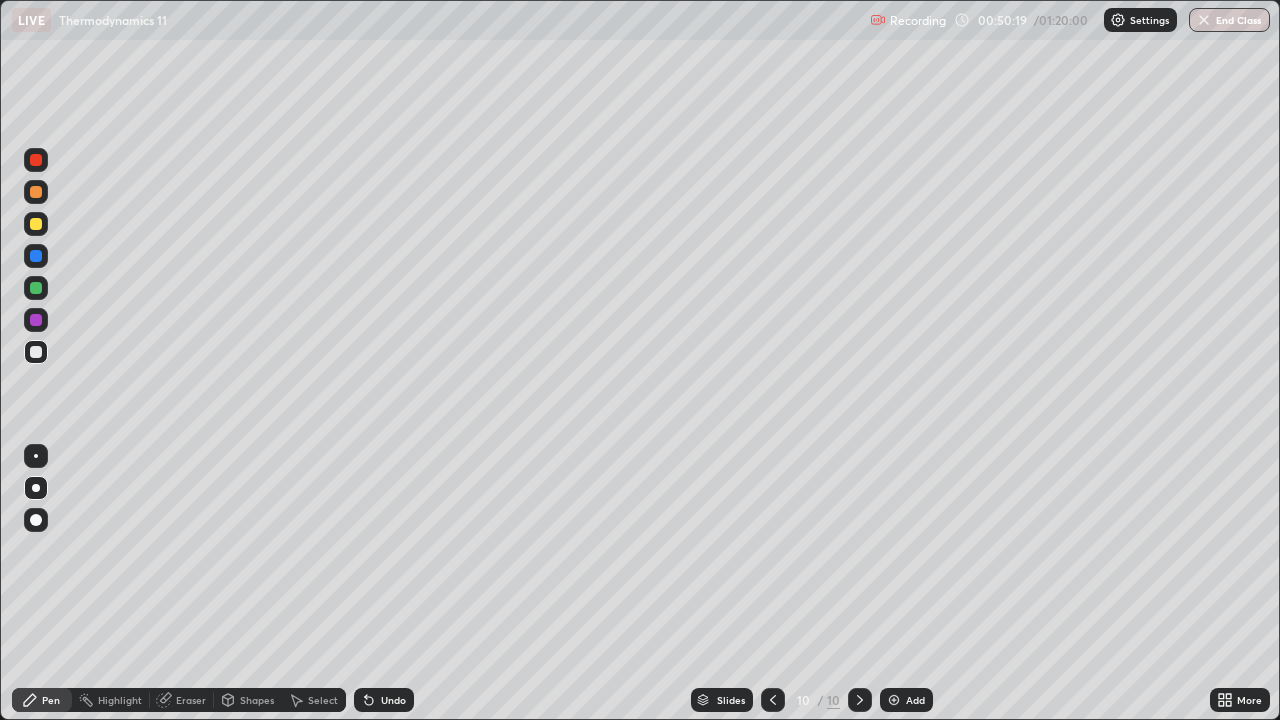 click at bounding box center (894, 700) 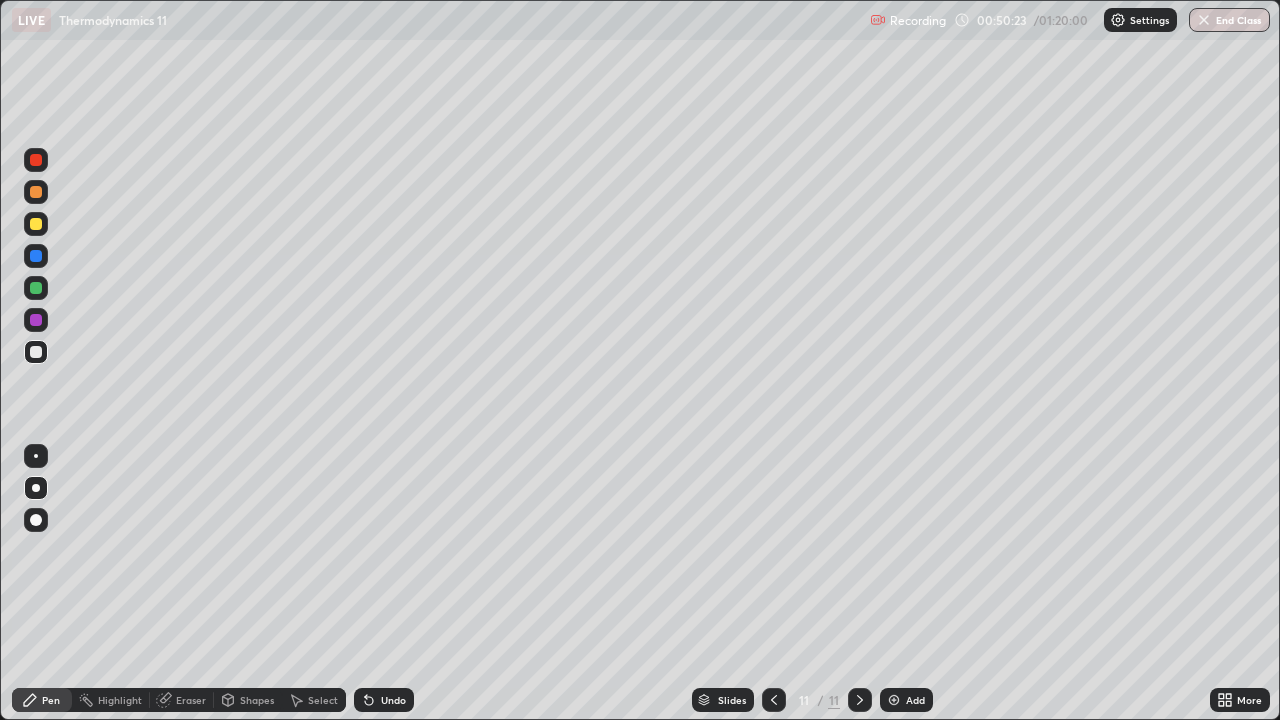 click at bounding box center [36, 224] 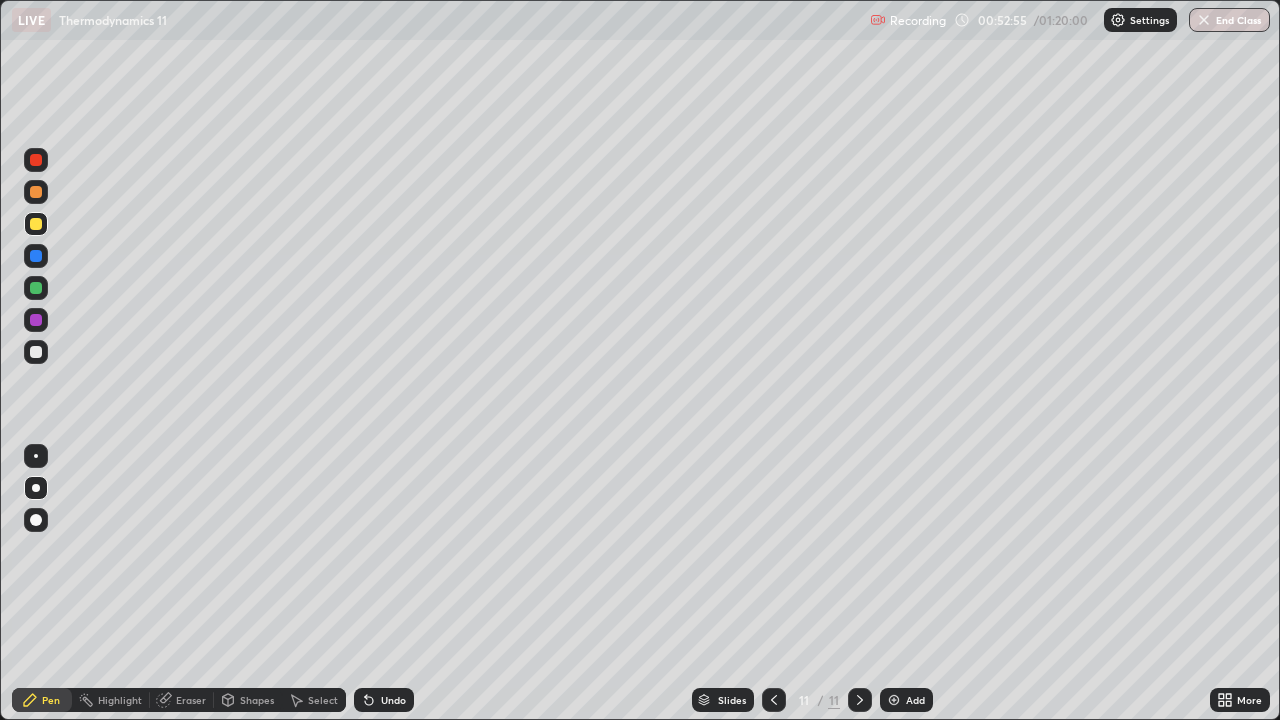 click at bounding box center (894, 700) 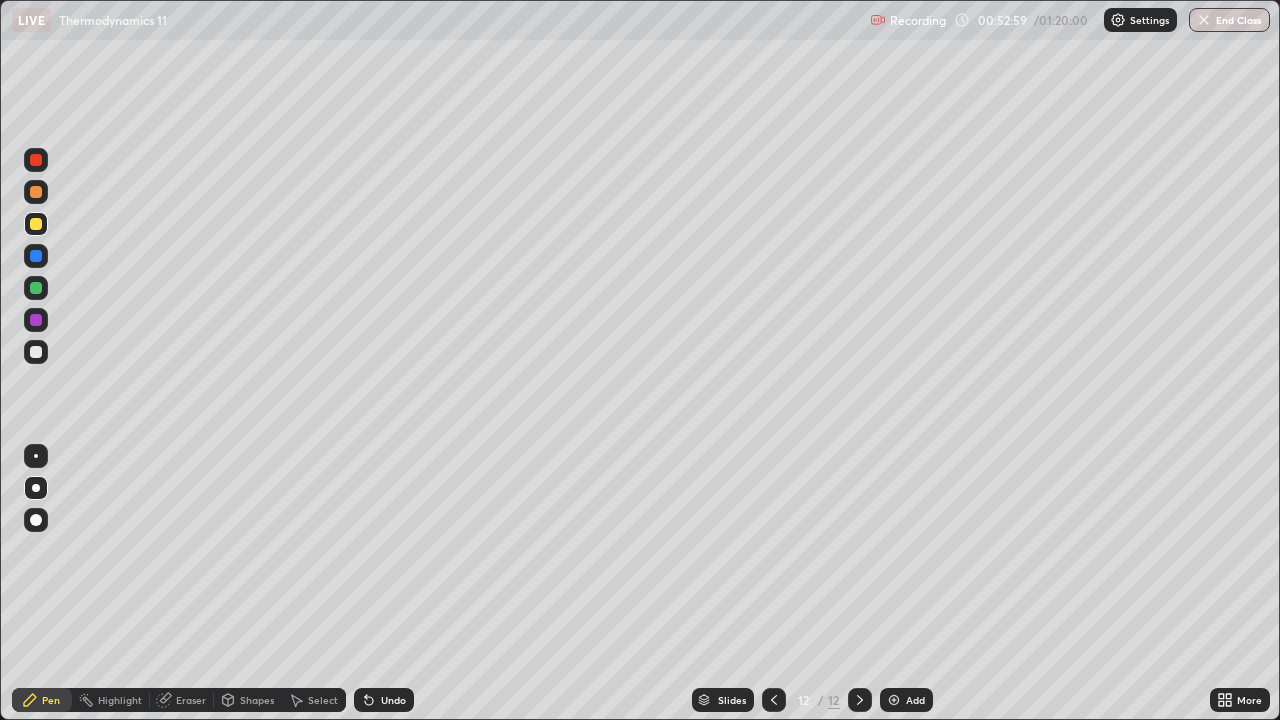 click at bounding box center (36, 352) 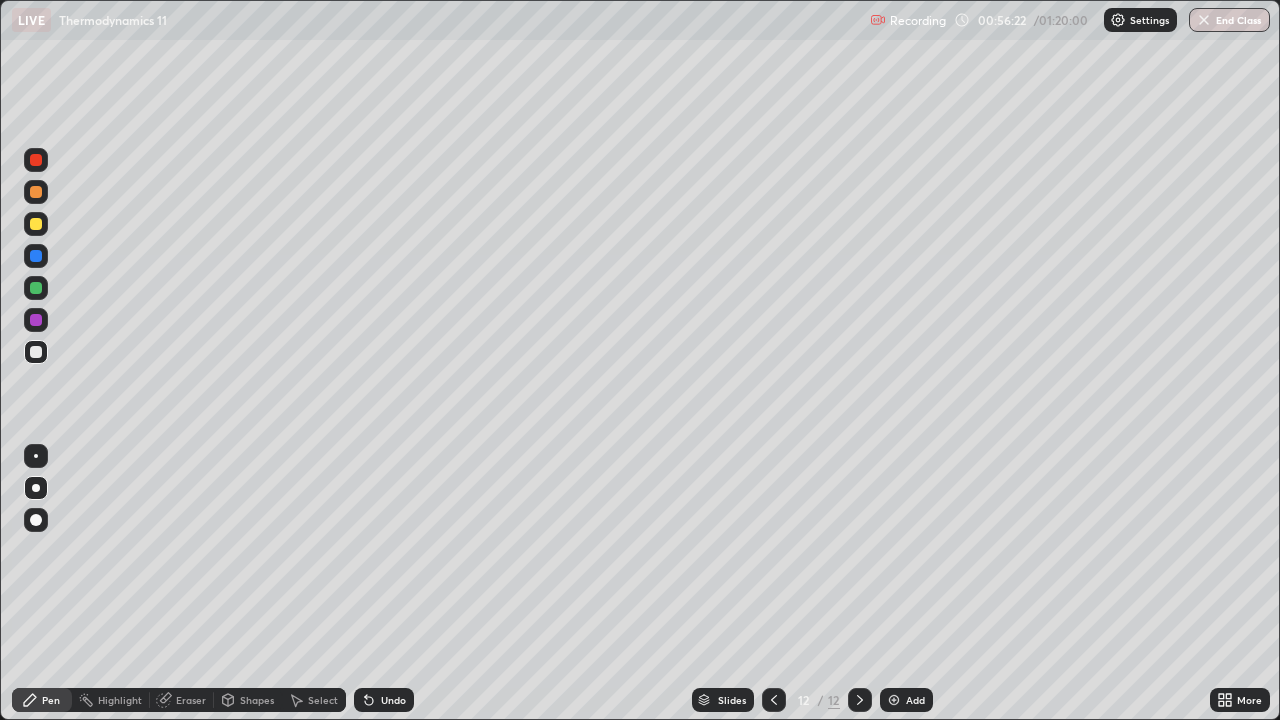 click at bounding box center (36, 224) 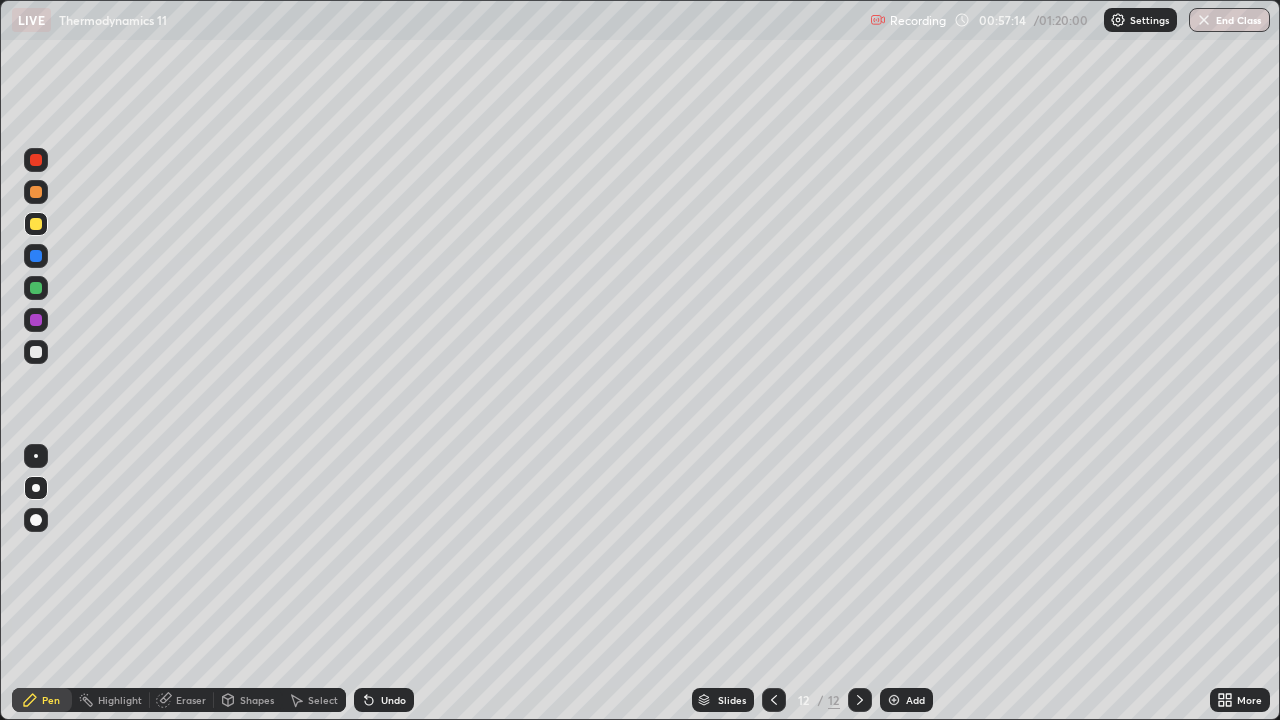 click on "Undo" at bounding box center [393, 700] 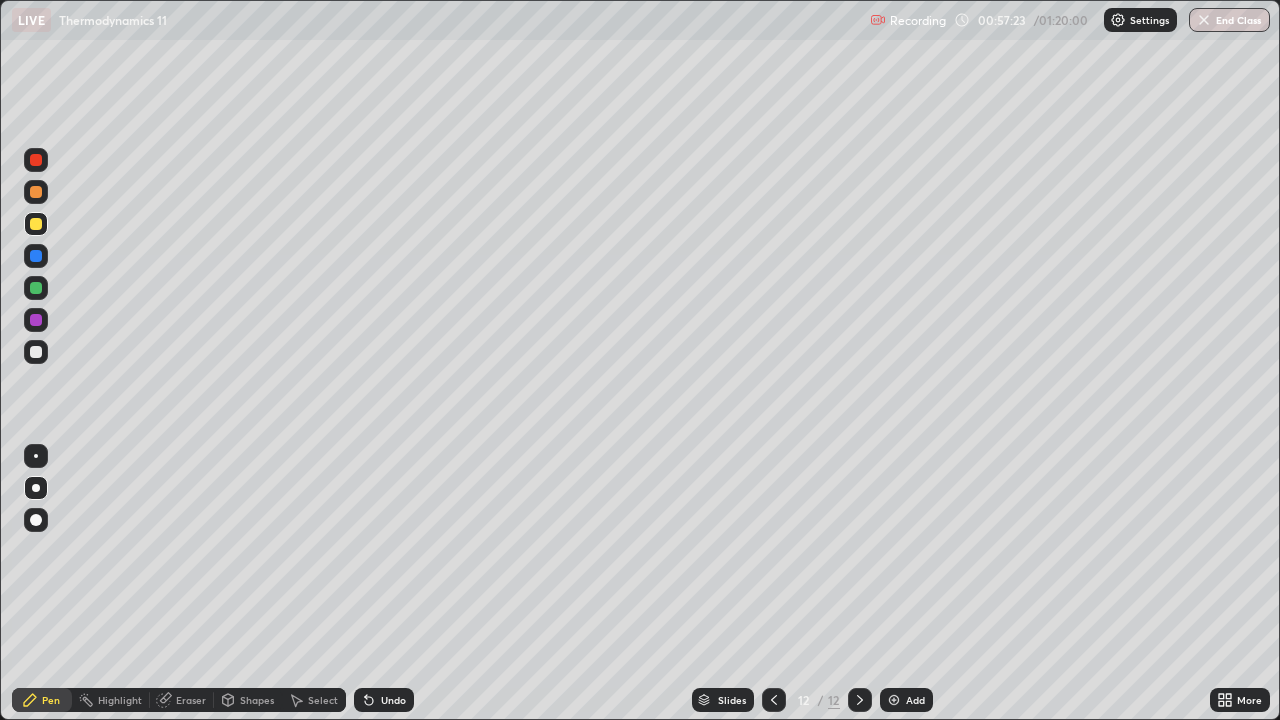 click on "Undo" at bounding box center (393, 700) 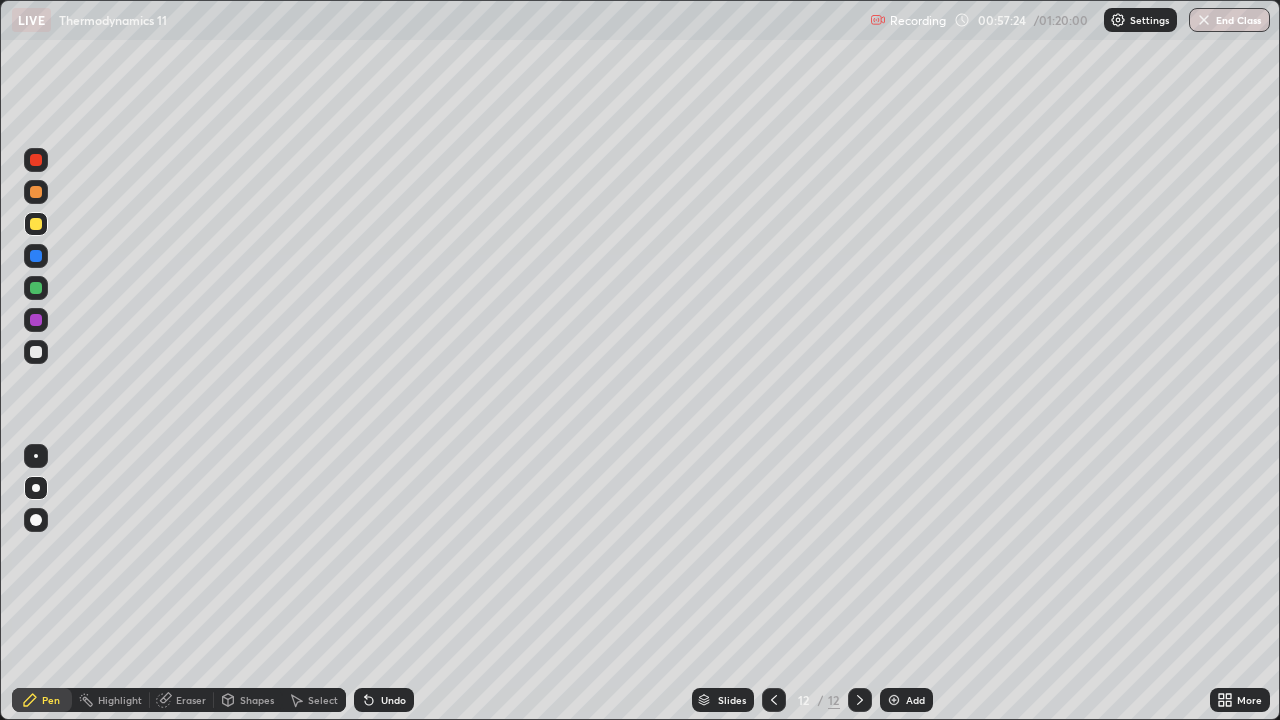 click on "Undo" at bounding box center (393, 700) 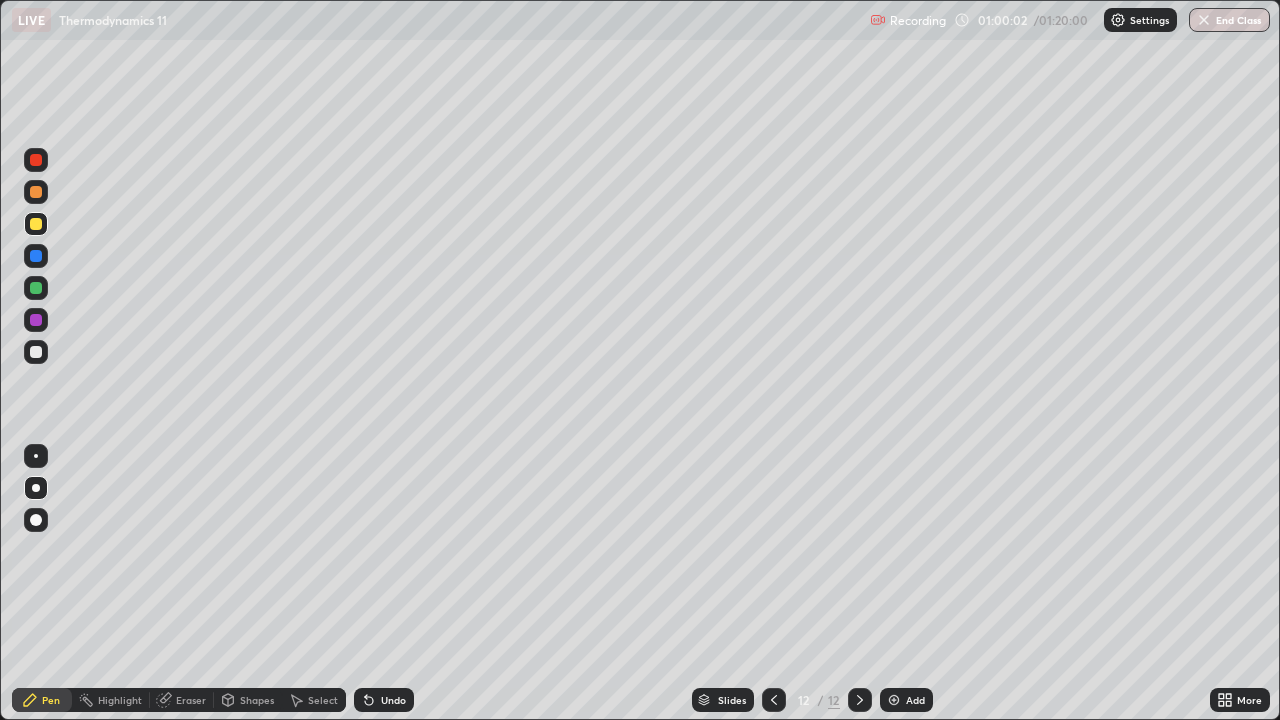 click at bounding box center (894, 700) 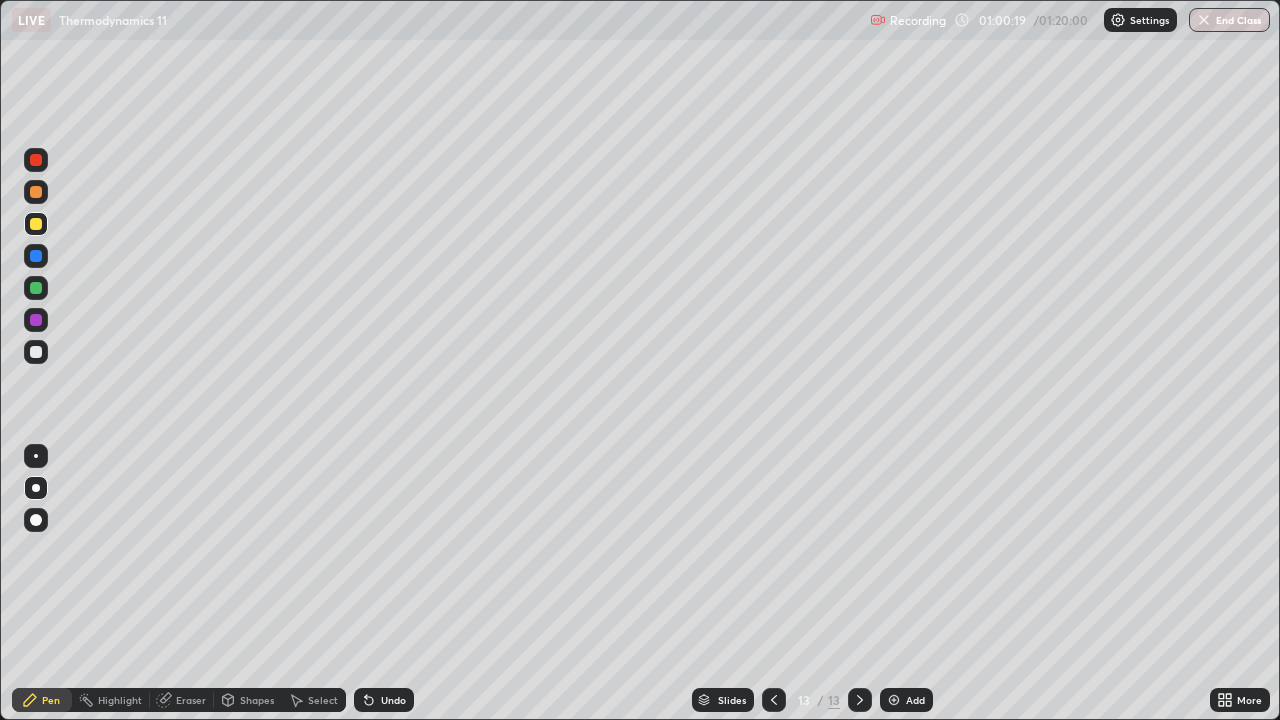 click at bounding box center [36, 352] 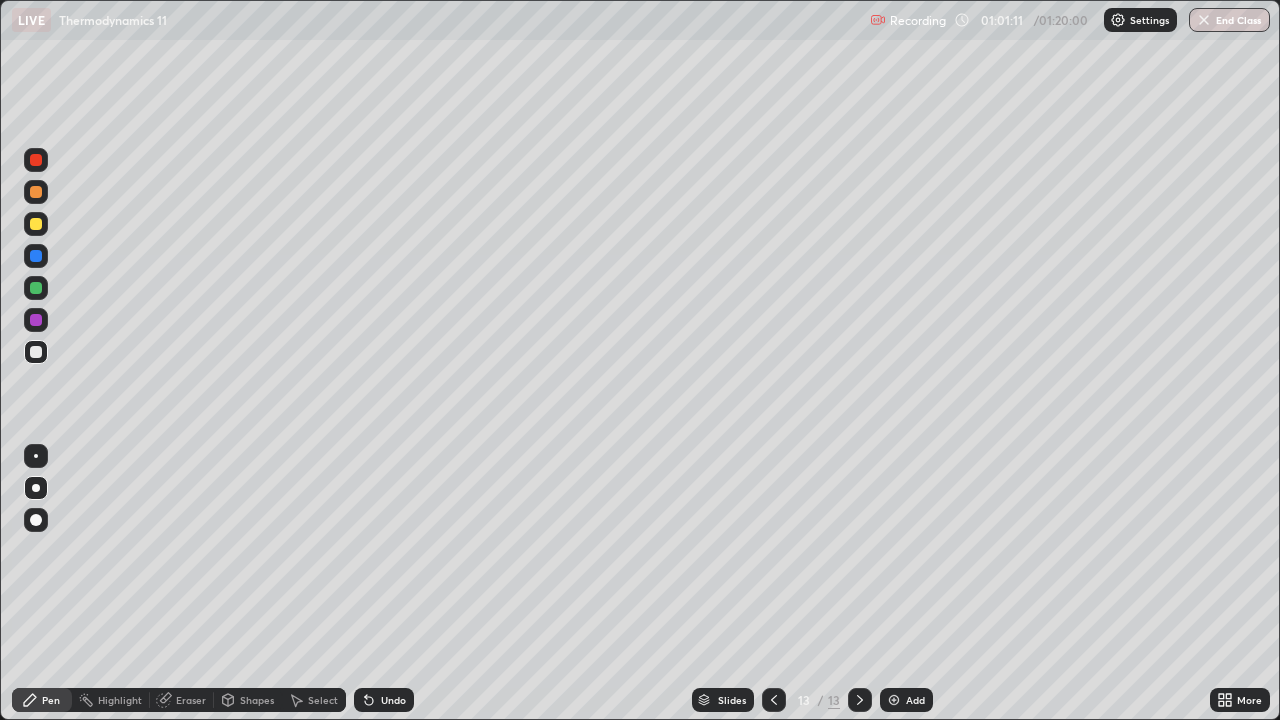 click 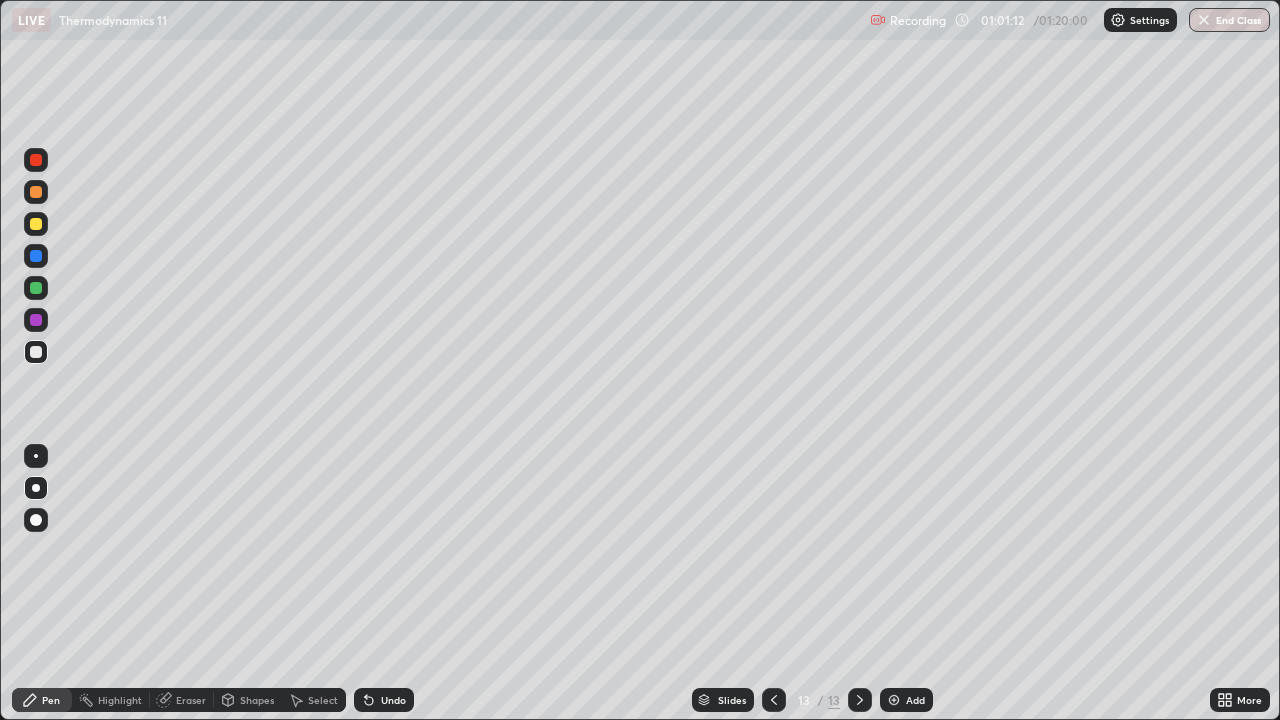 click 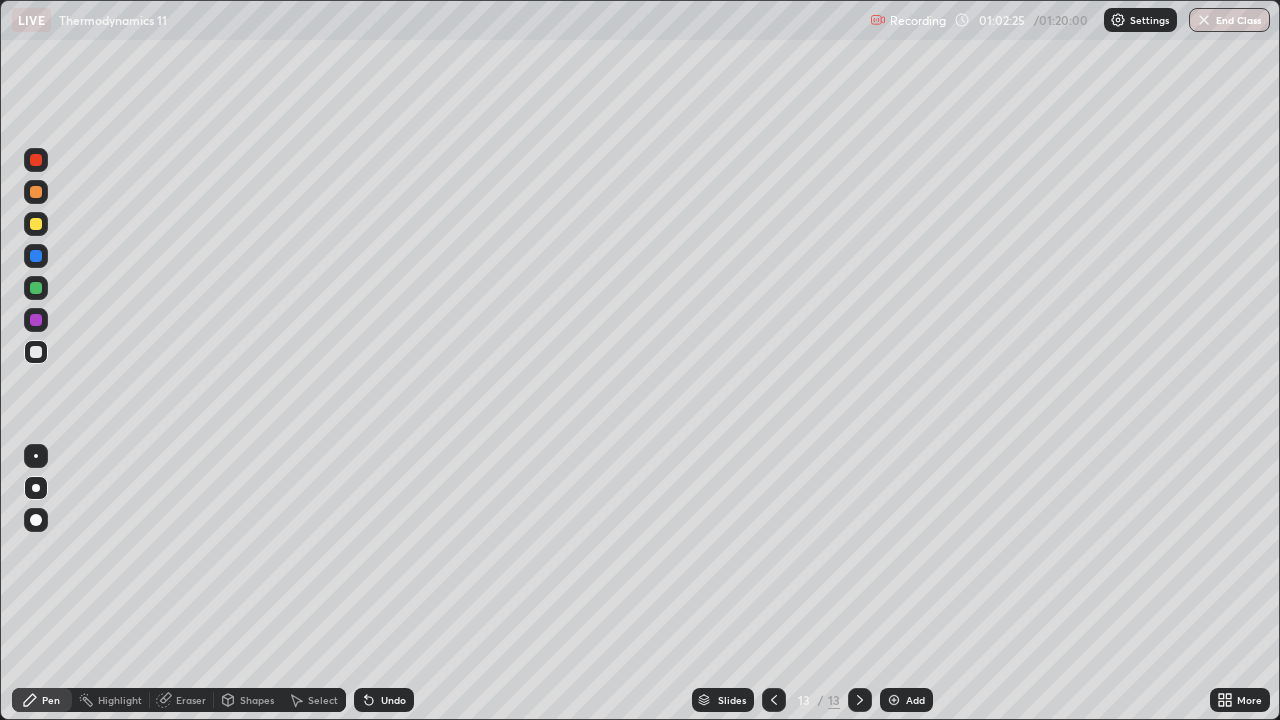 click at bounding box center (894, 700) 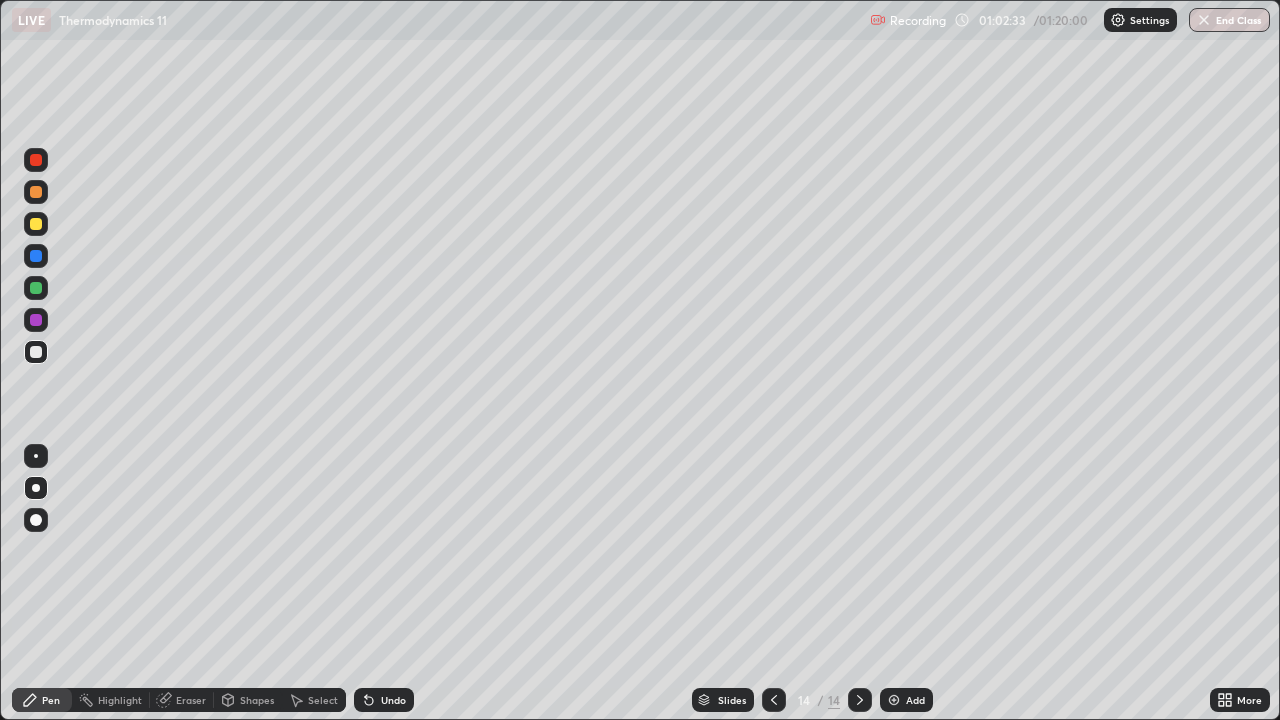 click at bounding box center (36, 224) 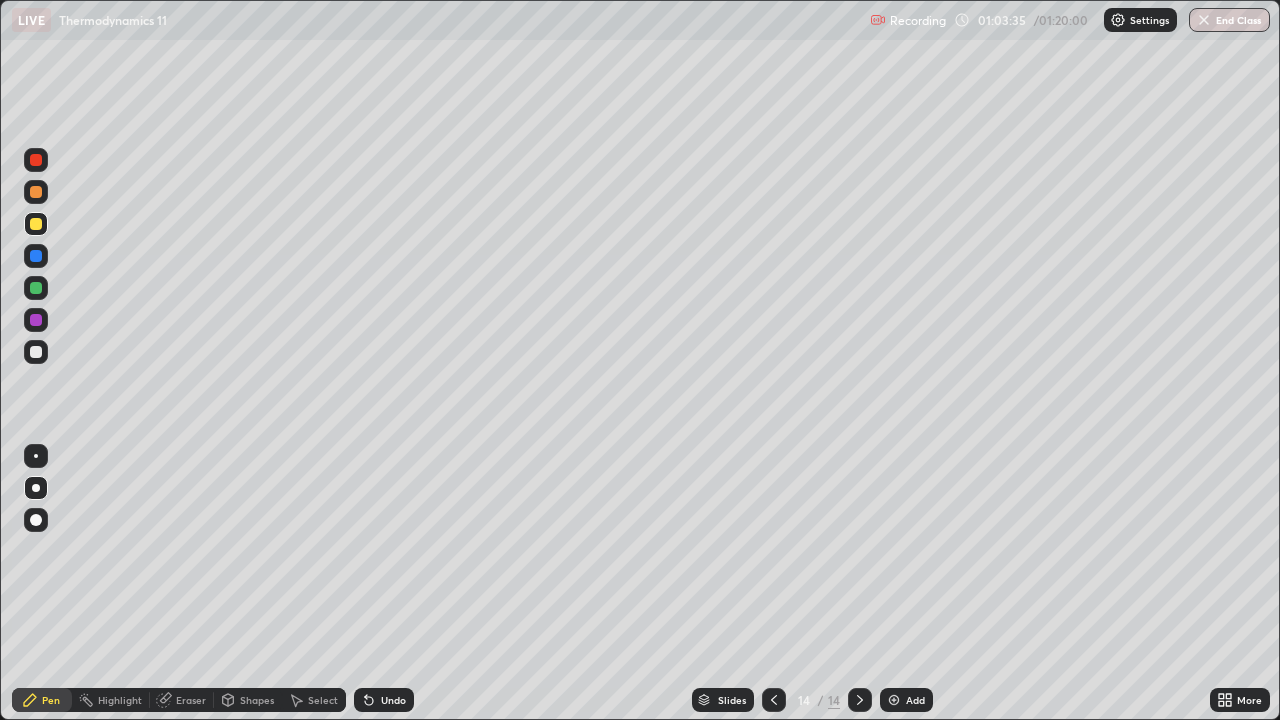 click at bounding box center (36, 352) 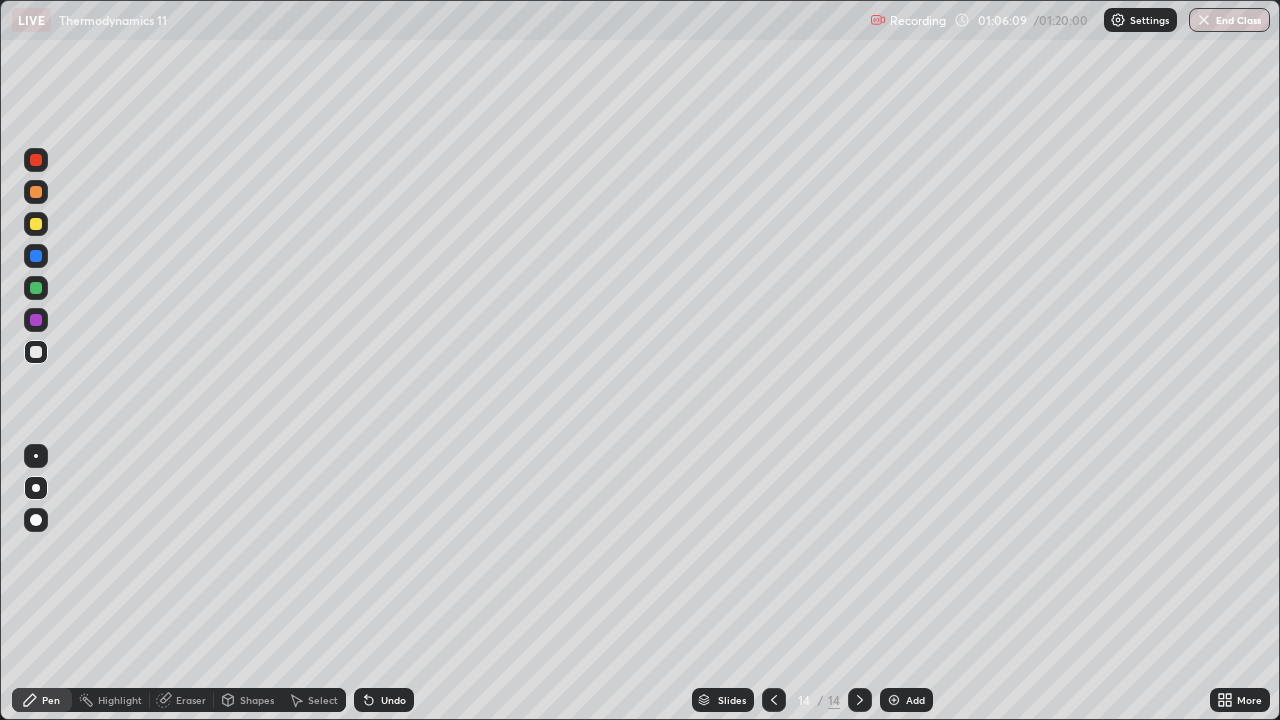 click on "Undo" at bounding box center (393, 700) 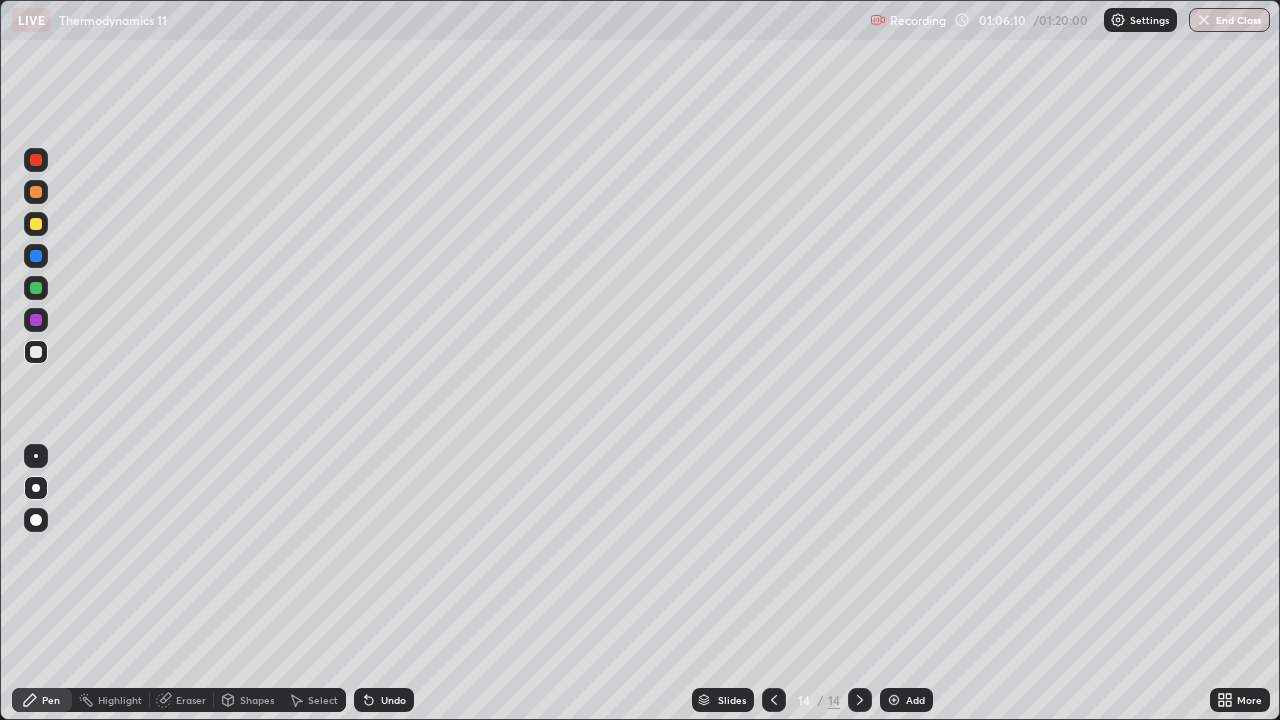 click on "Undo" at bounding box center (393, 700) 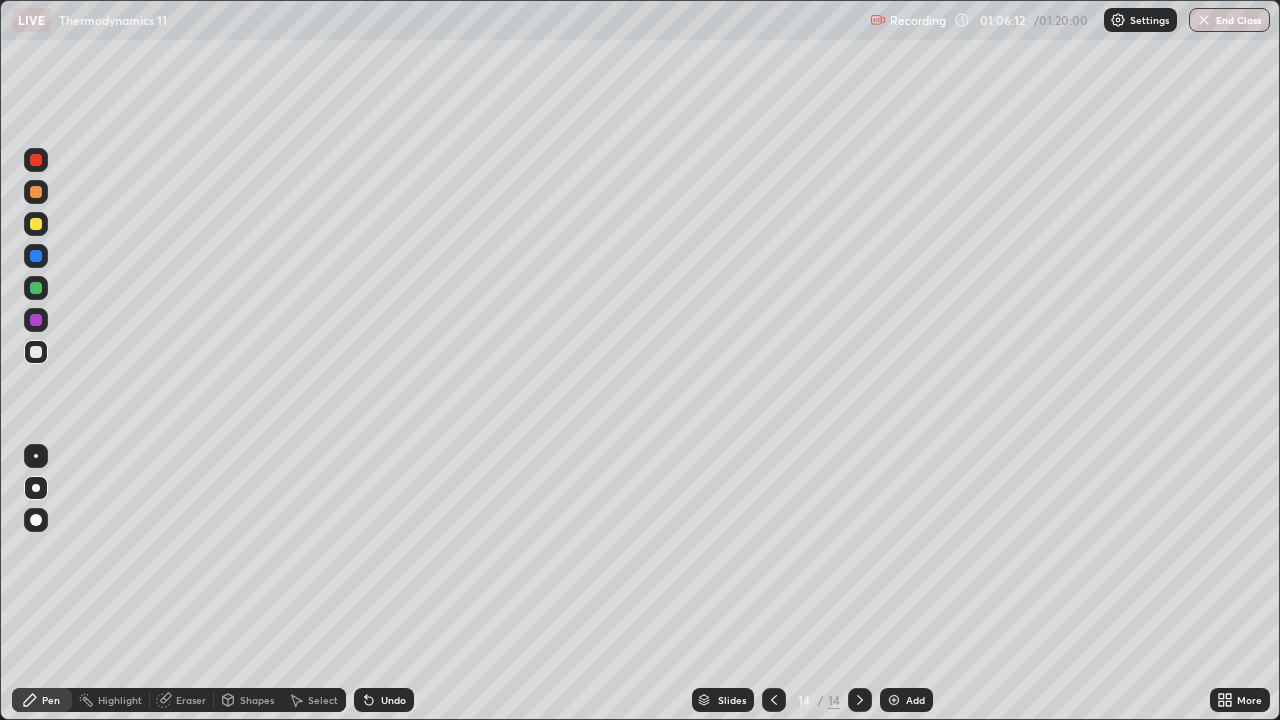 click at bounding box center (36, 224) 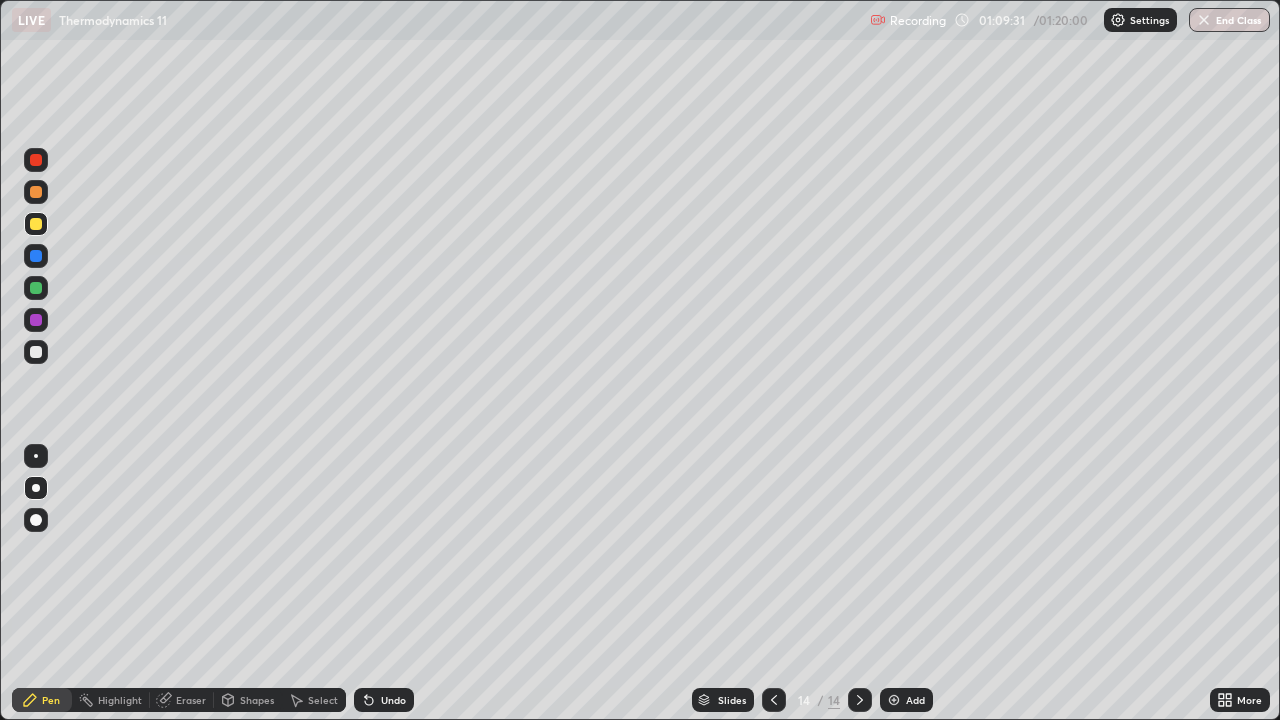 click at bounding box center [894, 700] 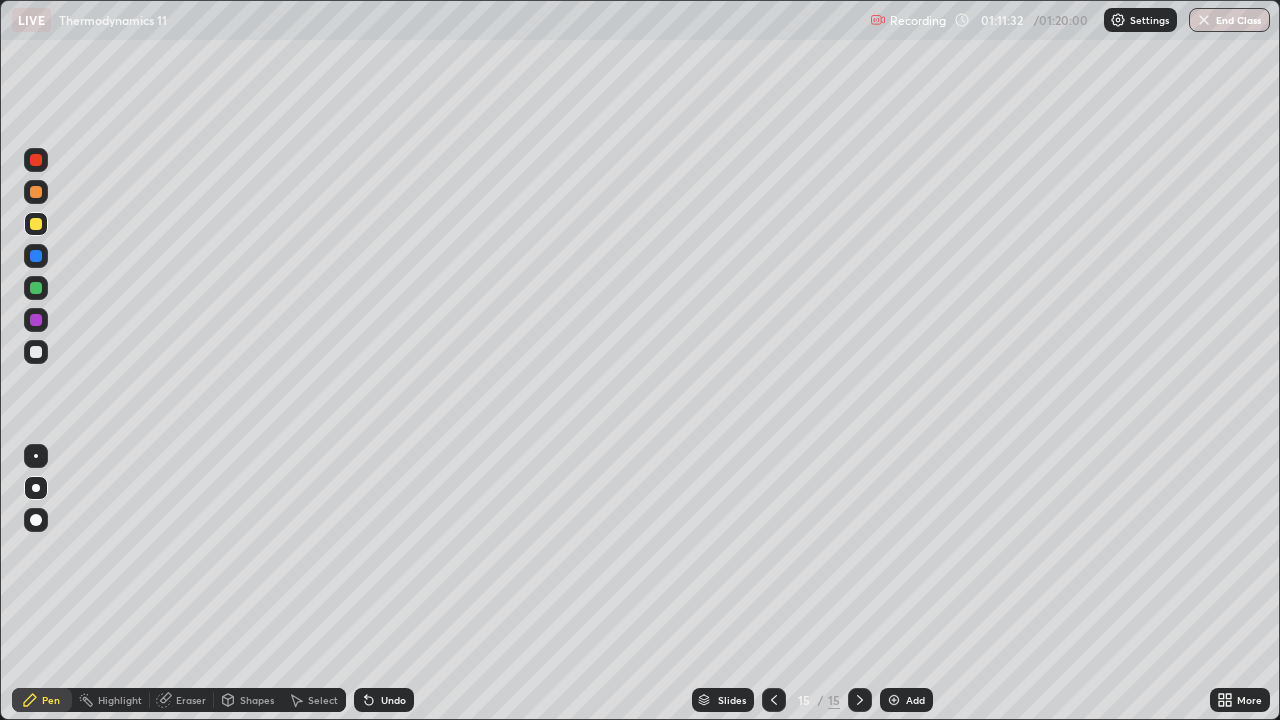 click at bounding box center (36, 352) 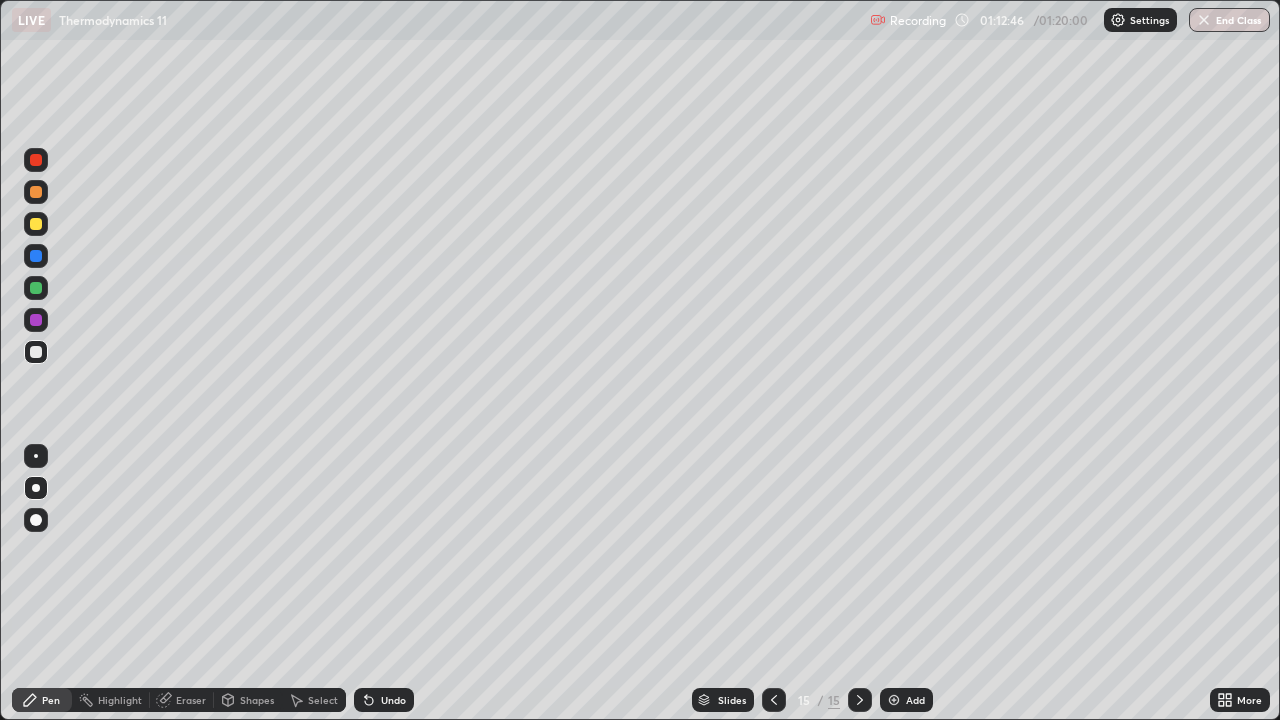 click on "Undo" at bounding box center [384, 700] 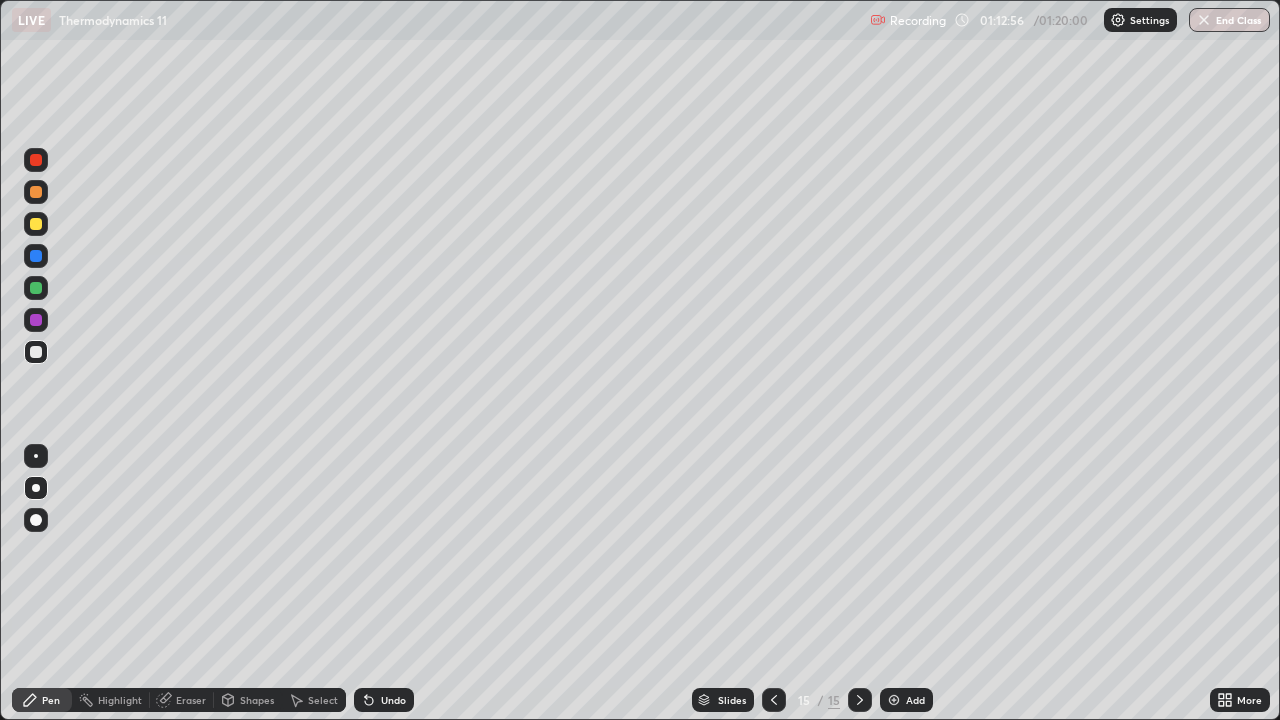 click on "Eraser" at bounding box center (182, 700) 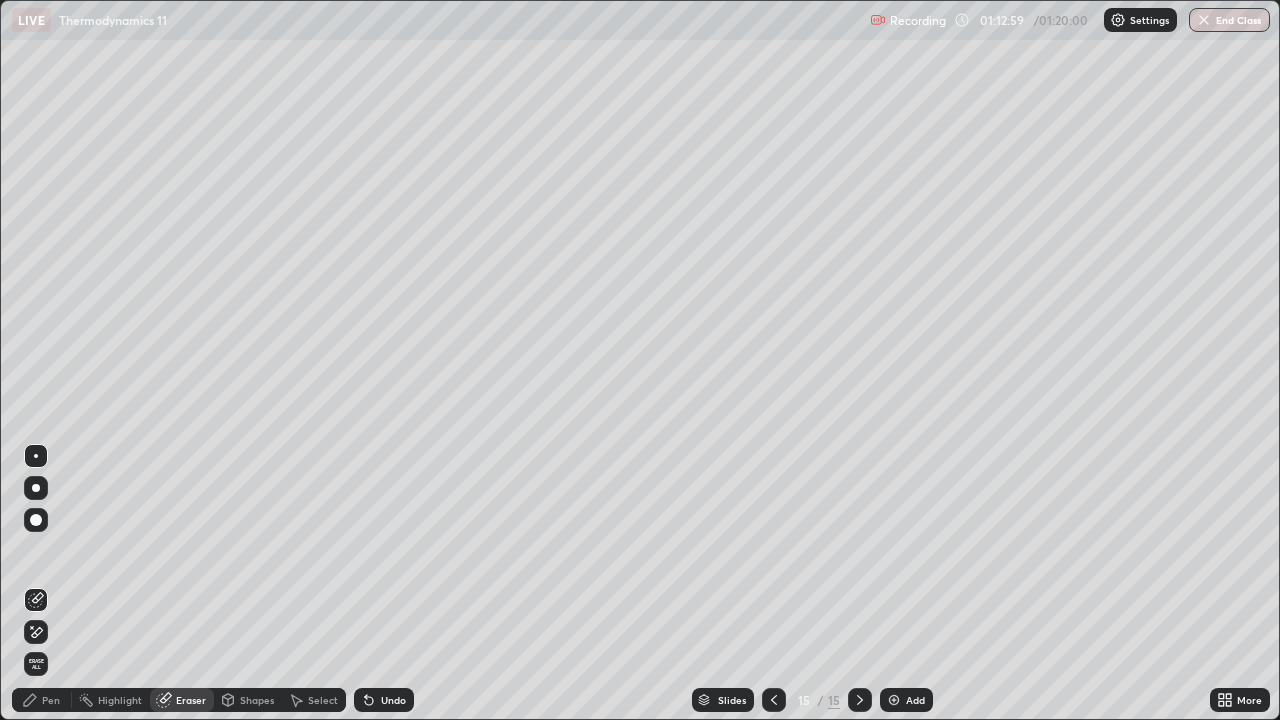 click on "Pen" at bounding box center [51, 700] 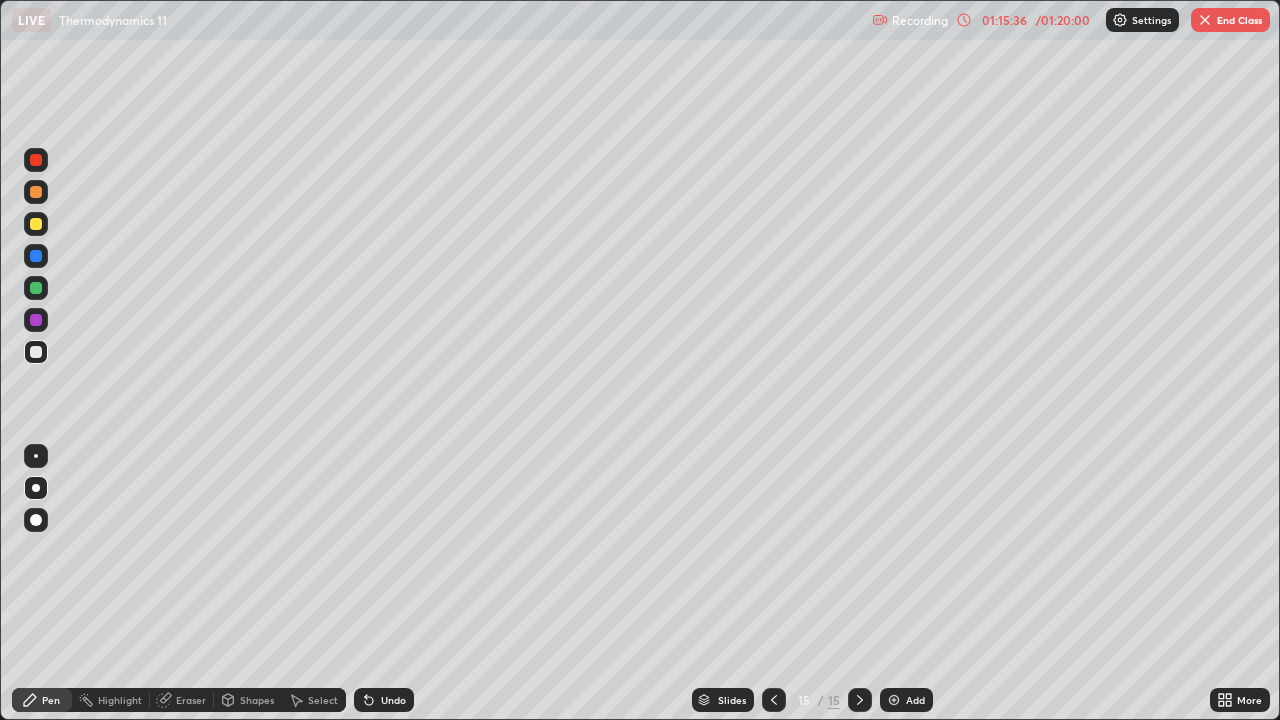 click on "End Class" at bounding box center [1230, 20] 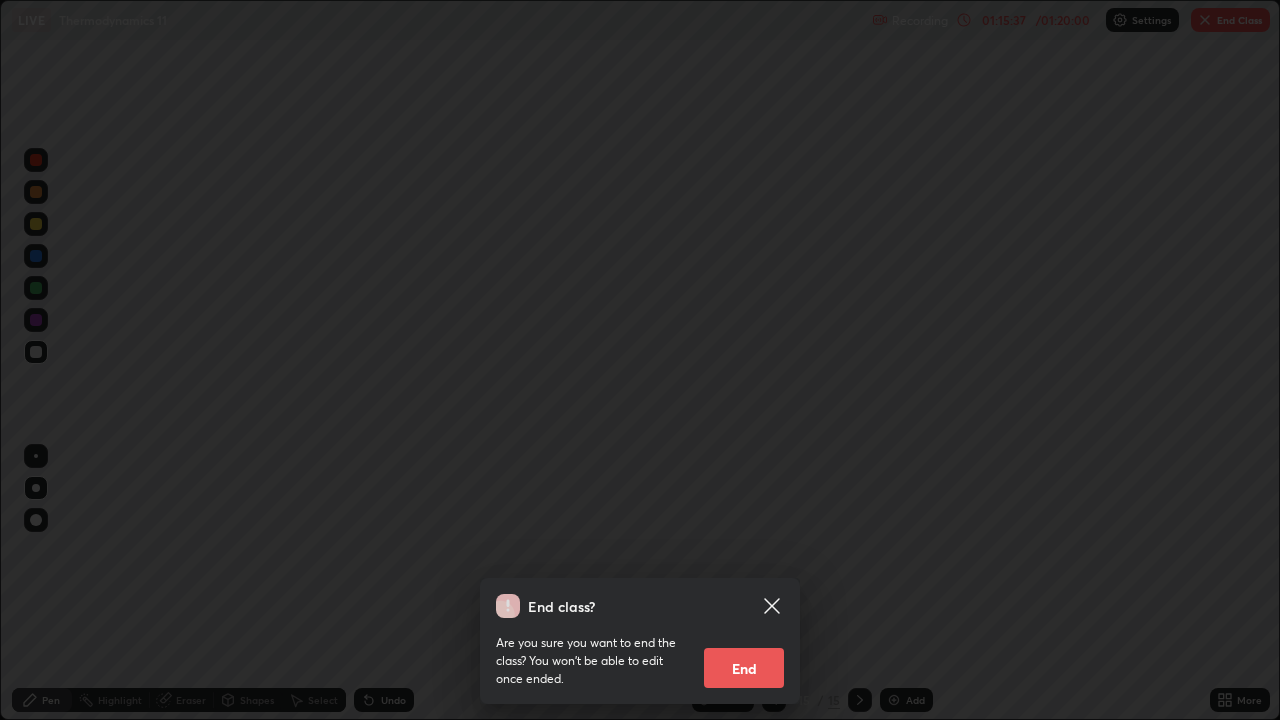 click on "End" at bounding box center (744, 668) 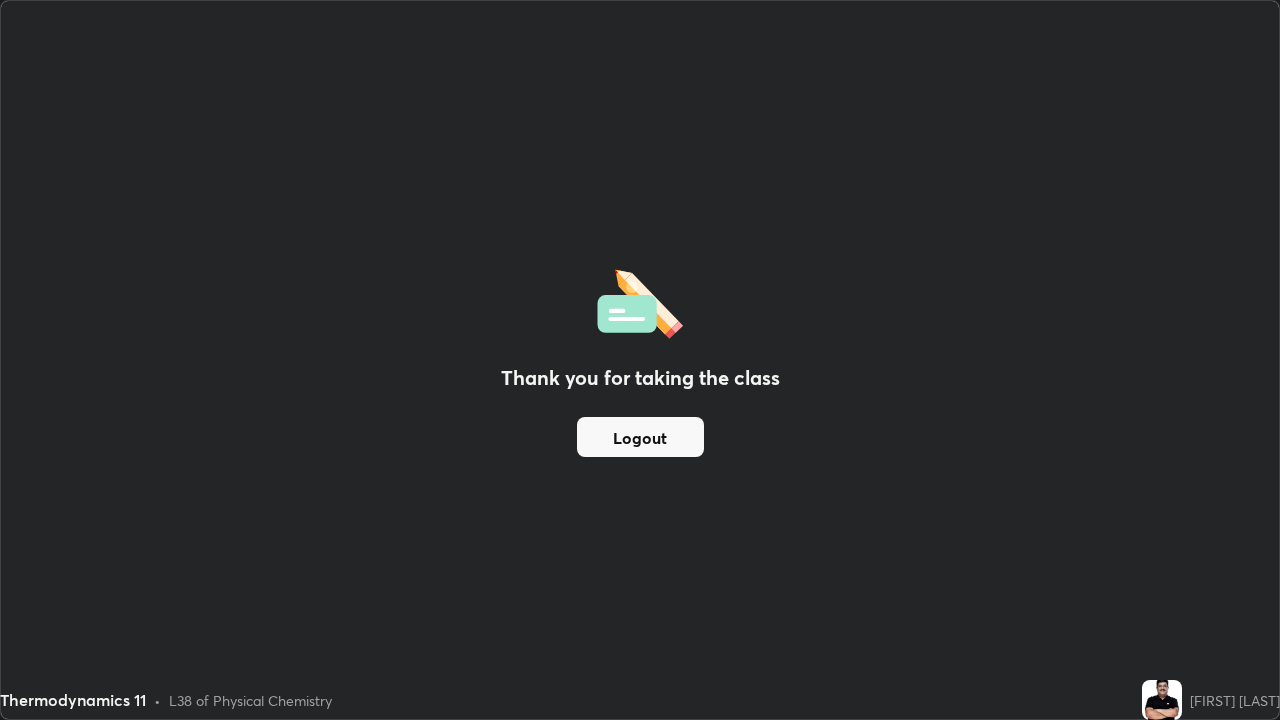 click on "Logout" at bounding box center (640, 437) 